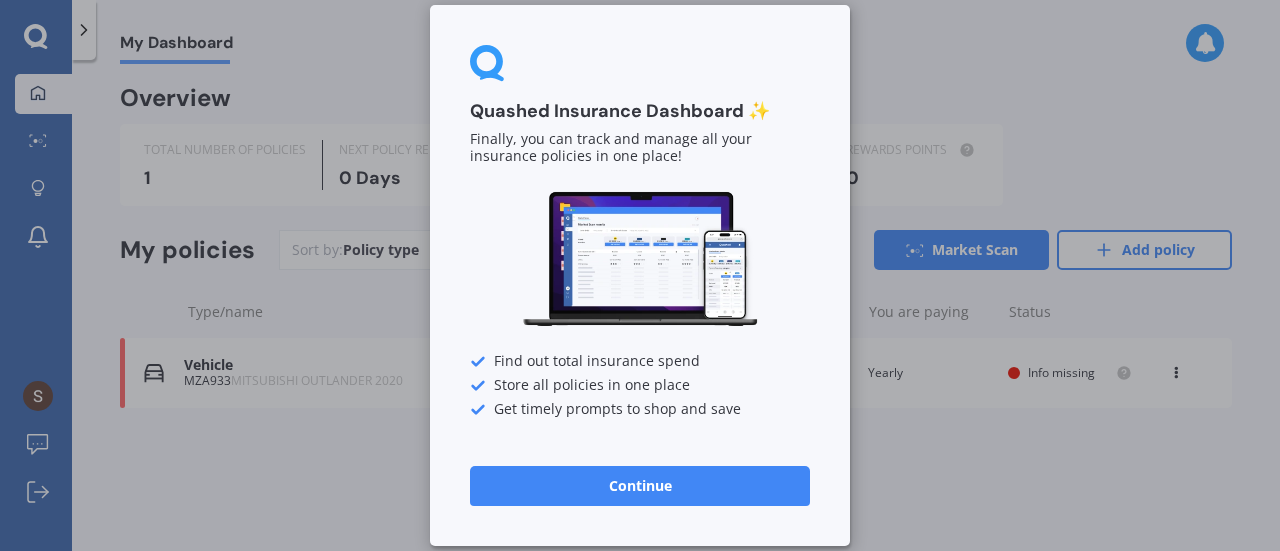 scroll, scrollTop: 0, scrollLeft: 0, axis: both 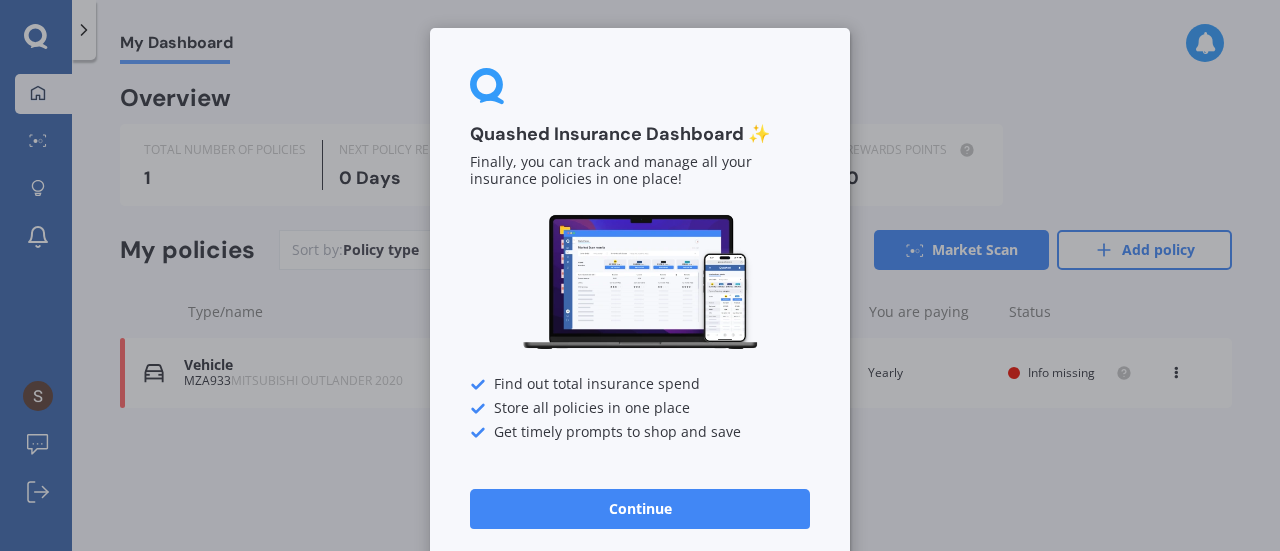 click on "Continue" at bounding box center (640, 509) 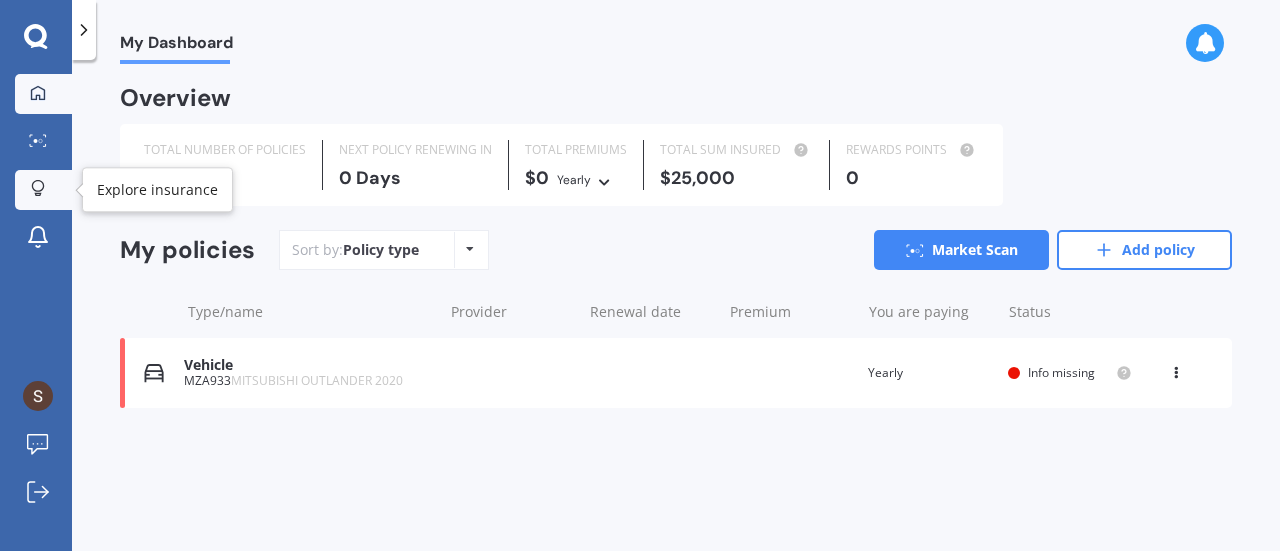 click 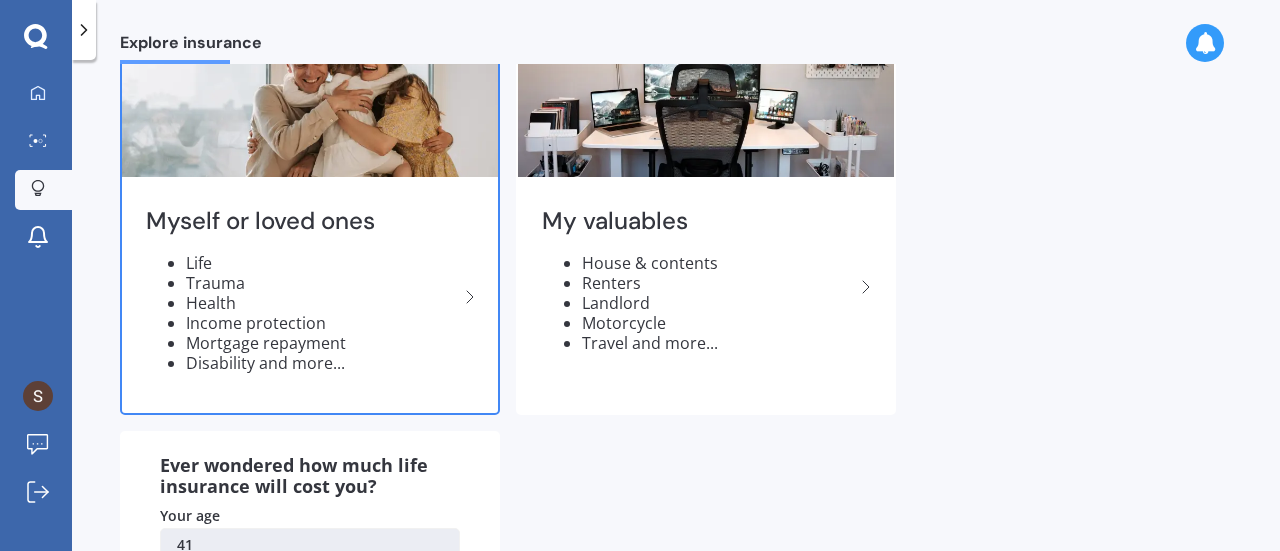 scroll, scrollTop: 119, scrollLeft: 0, axis: vertical 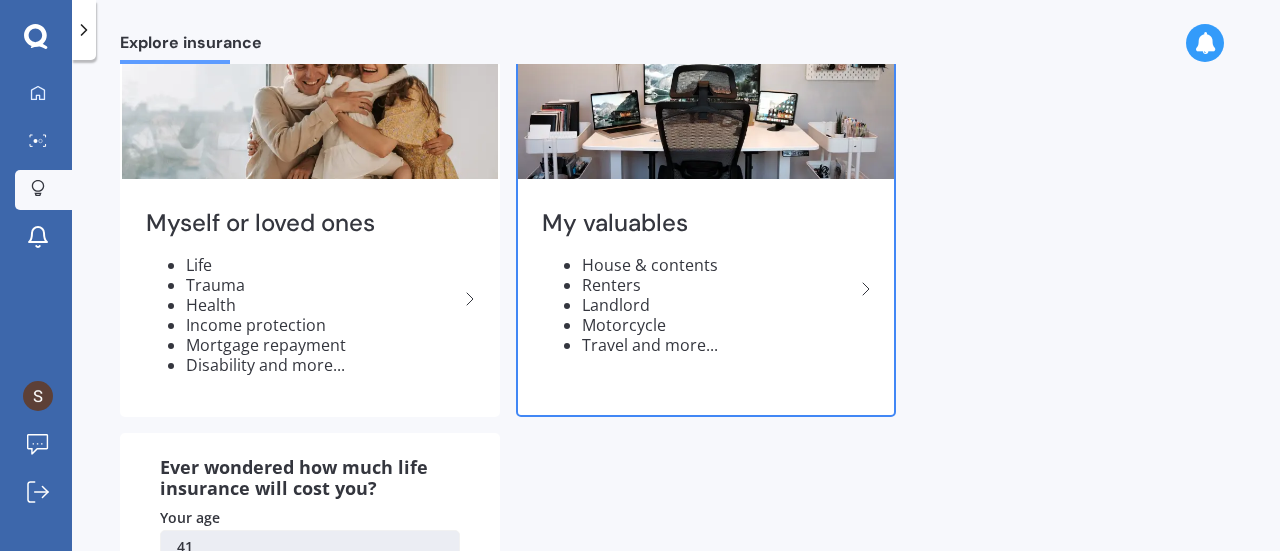 click on "Renters" at bounding box center [718, 285] 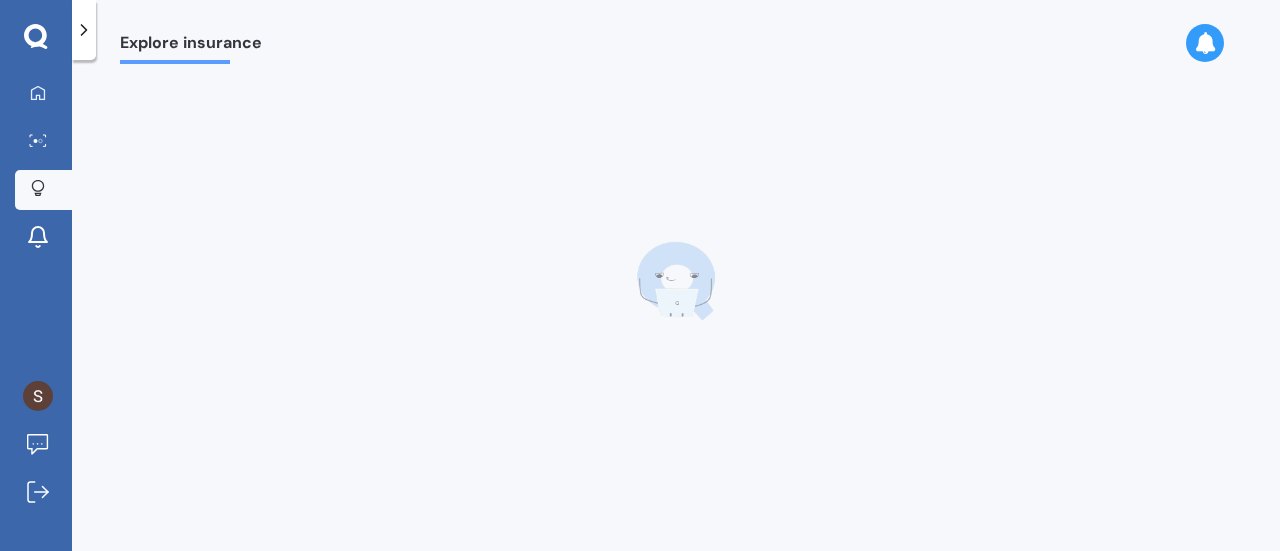 scroll, scrollTop: 0, scrollLeft: 0, axis: both 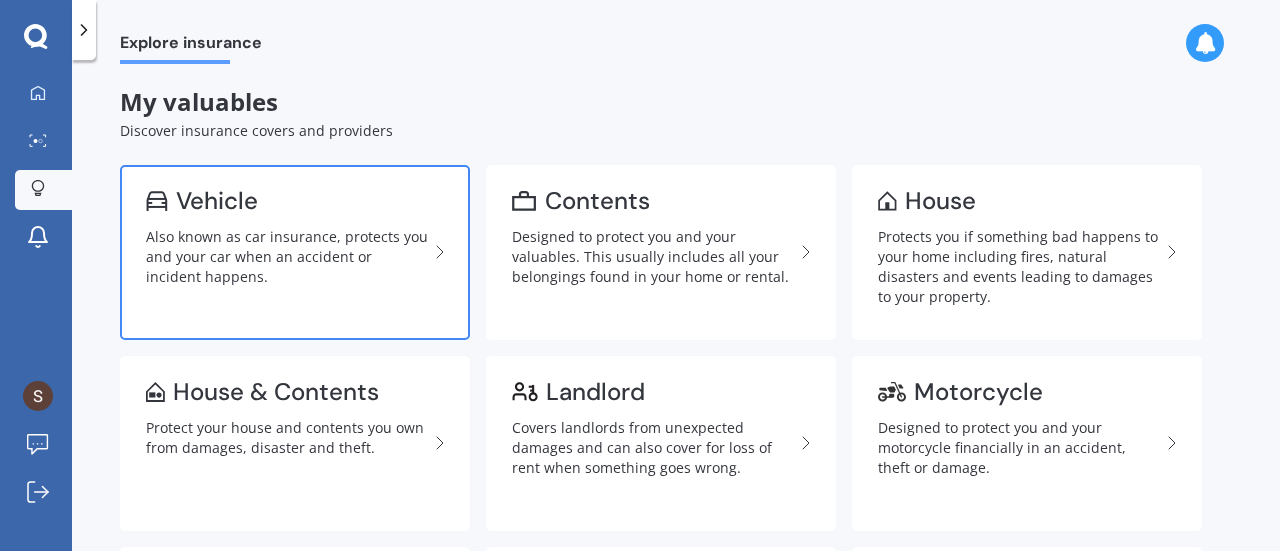 click on "Also known as car insurance, protects you and your car when an accident or incident happens." at bounding box center (287, 257) 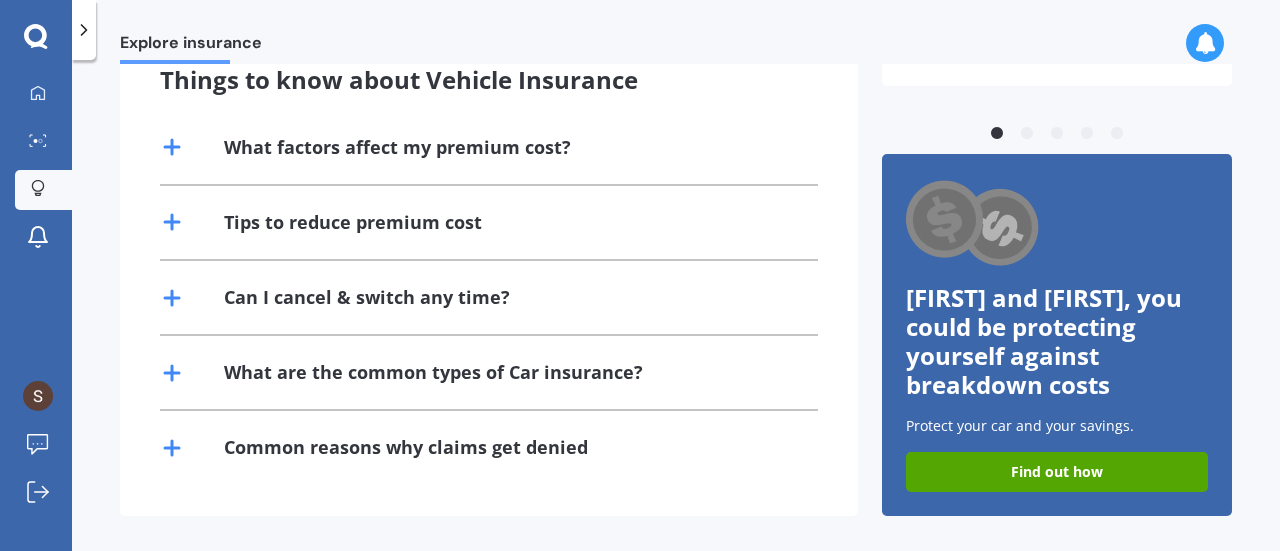 scroll, scrollTop: 0, scrollLeft: 0, axis: both 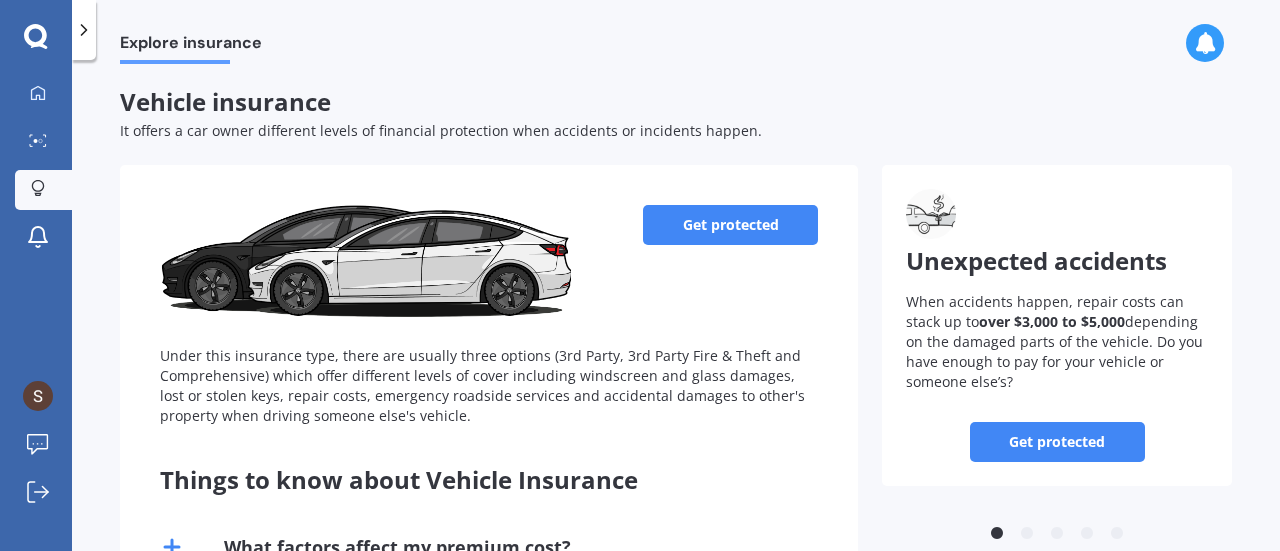 click on "Get protected Under this insurance type, there are usually three options (3rd Party, 3rd Party Fire & Theft and Comprehensive) which offer different levels of cover including windscreen and glass damages, lost or stolen keys, repair costs, emergency roadside services and accidental damages to other's property when driving someone else's vehicle." at bounding box center [489, 315] 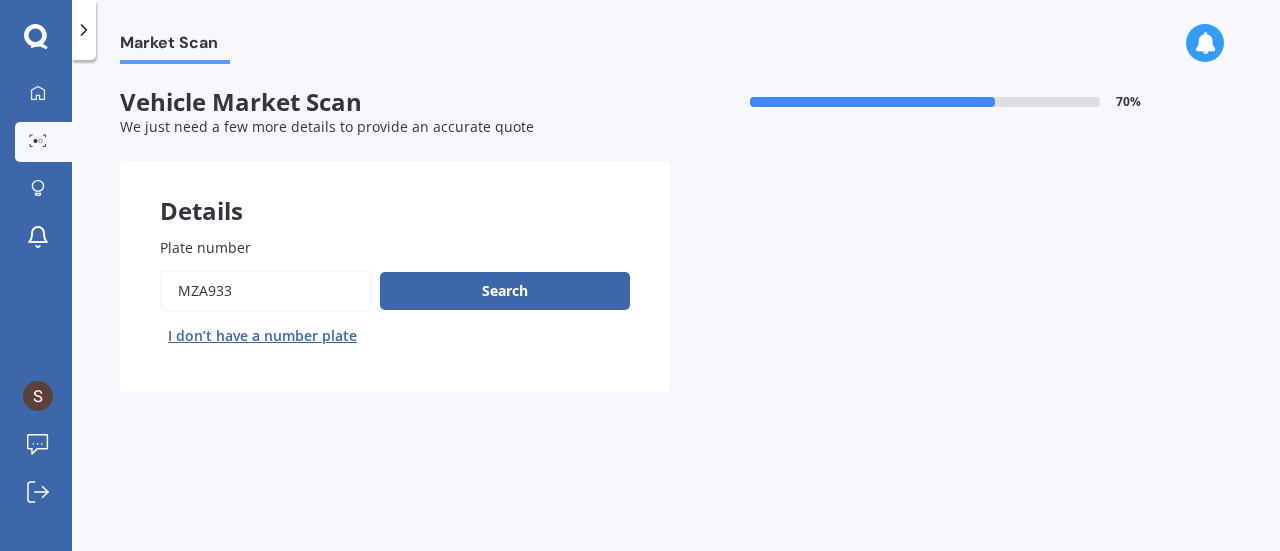 click on "Plate number" at bounding box center [266, 291] 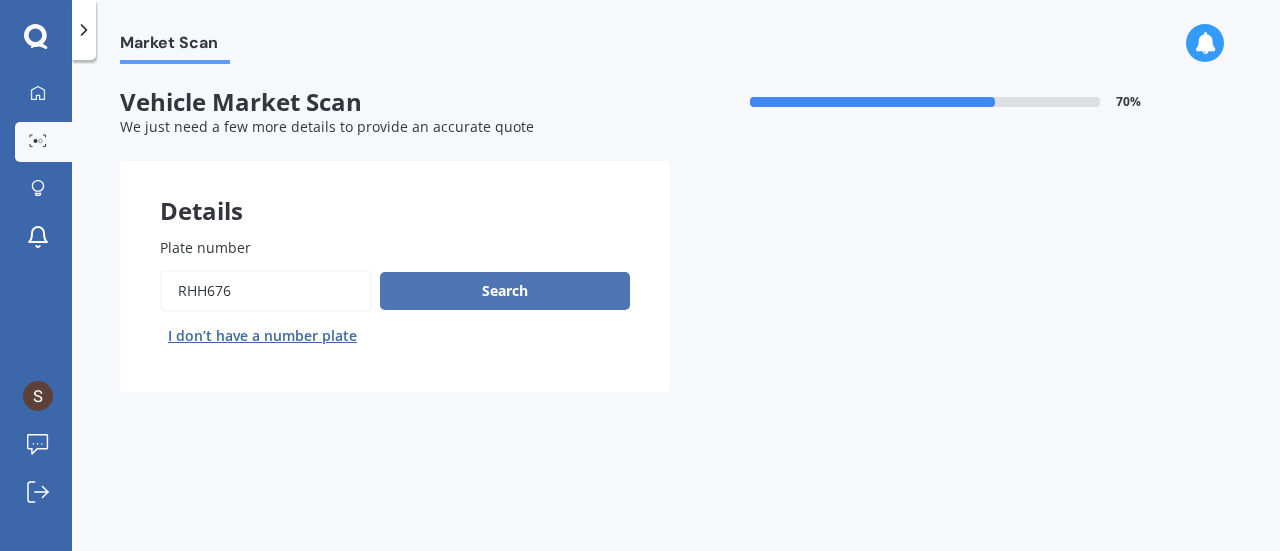 type on "RHH676" 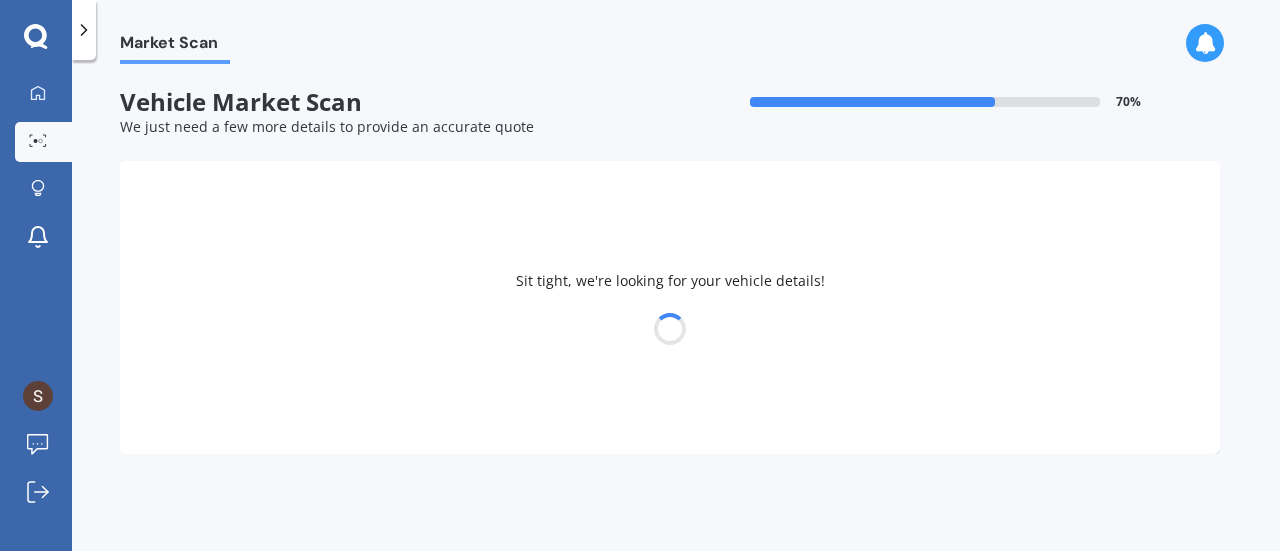 select on "NISSAN" 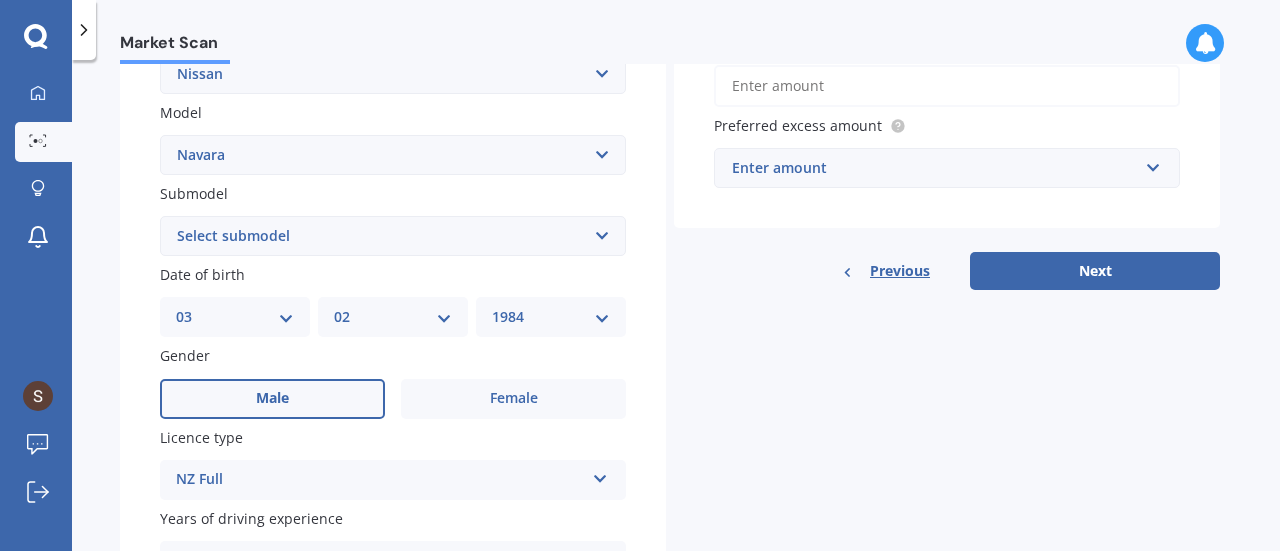 scroll, scrollTop: 416, scrollLeft: 0, axis: vertical 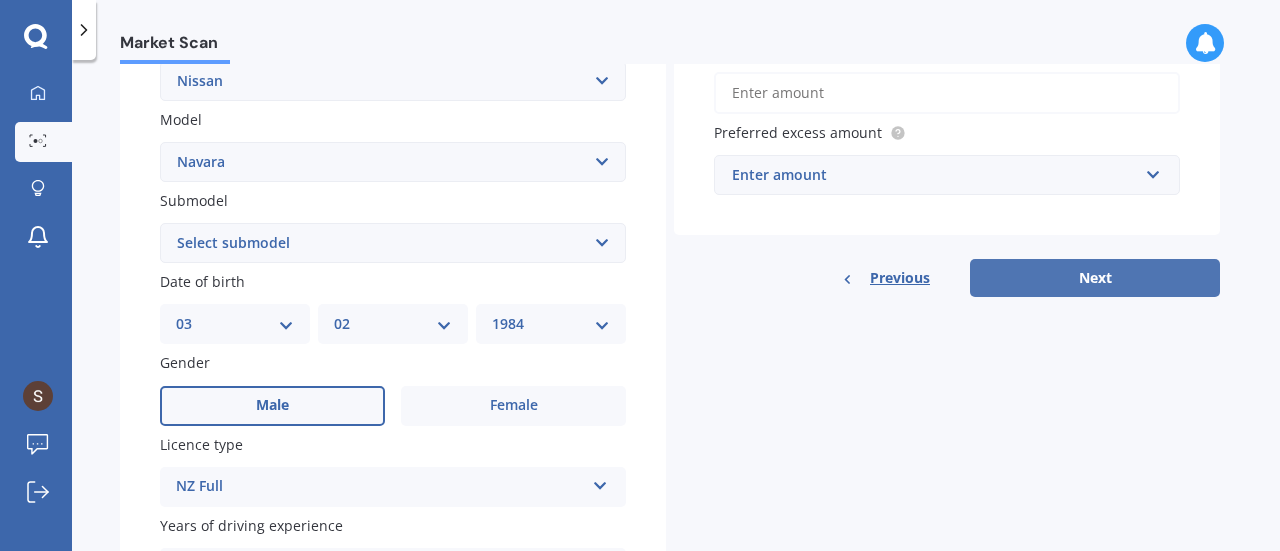 click on "Next" at bounding box center [1095, 278] 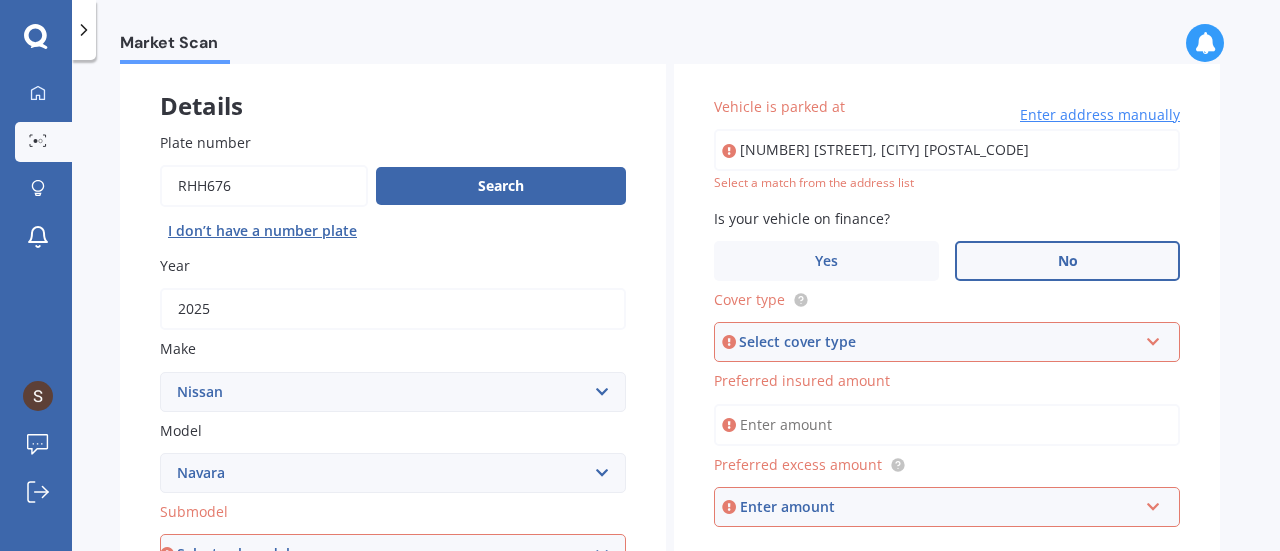 scroll, scrollTop: 104, scrollLeft: 0, axis: vertical 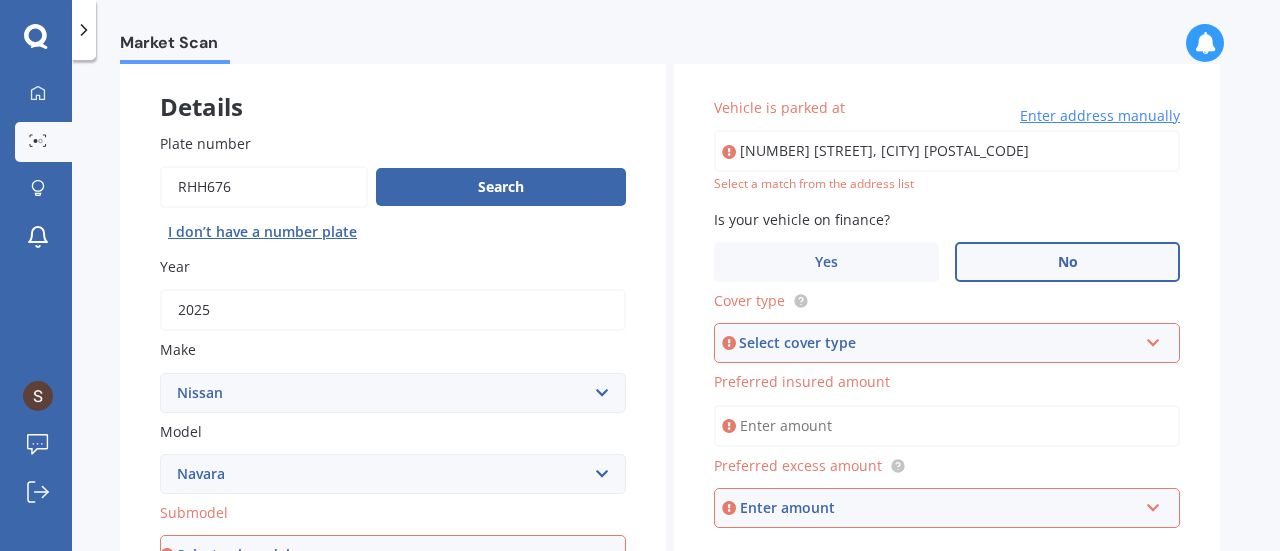 click on "Select cover type" at bounding box center [938, 343] 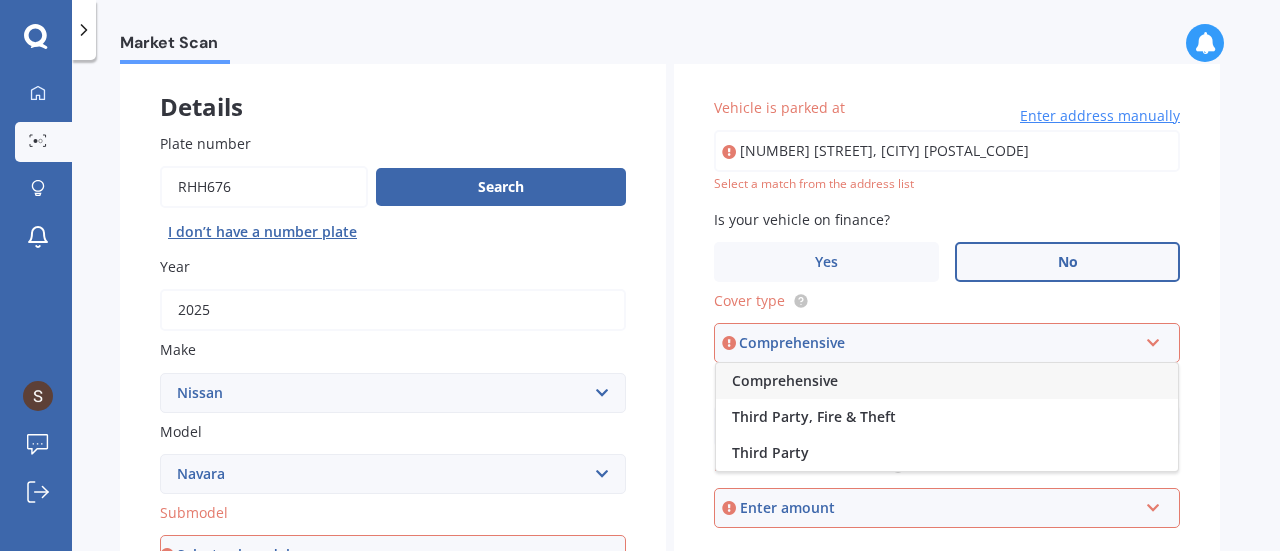 click on "Comprehensive" at bounding box center [947, 381] 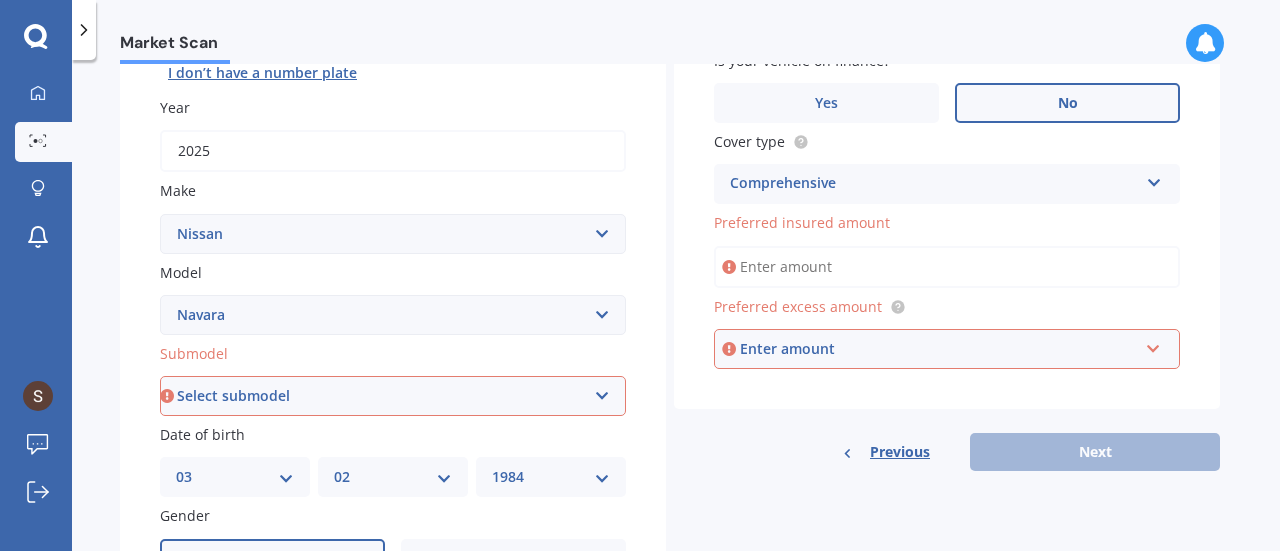 scroll, scrollTop: 265, scrollLeft: 0, axis: vertical 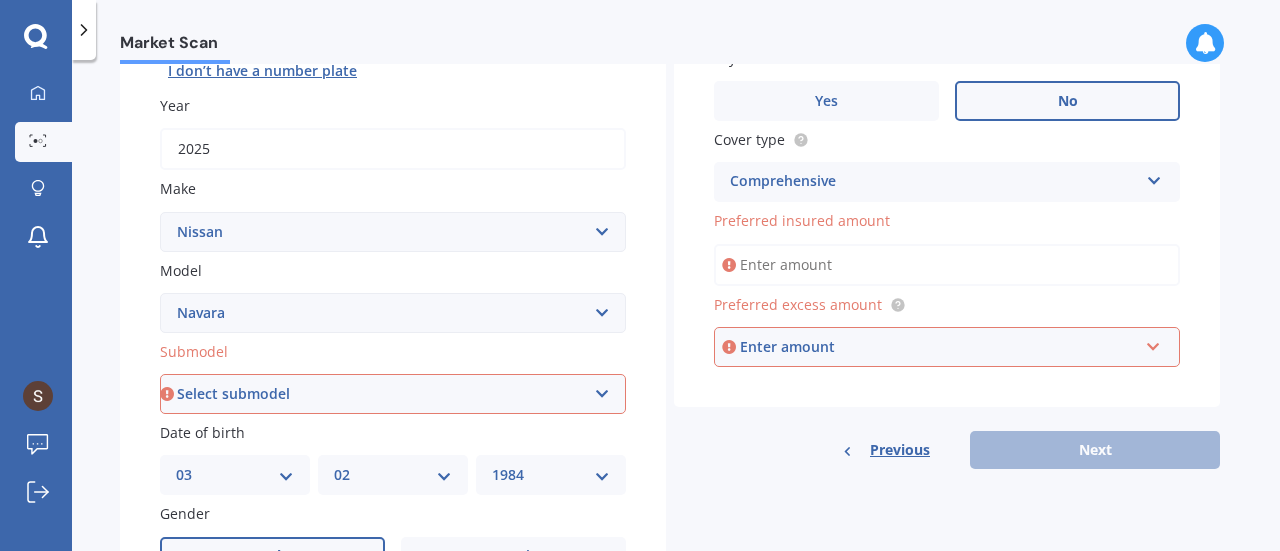 click on "Preferred insured amount" at bounding box center [947, 265] 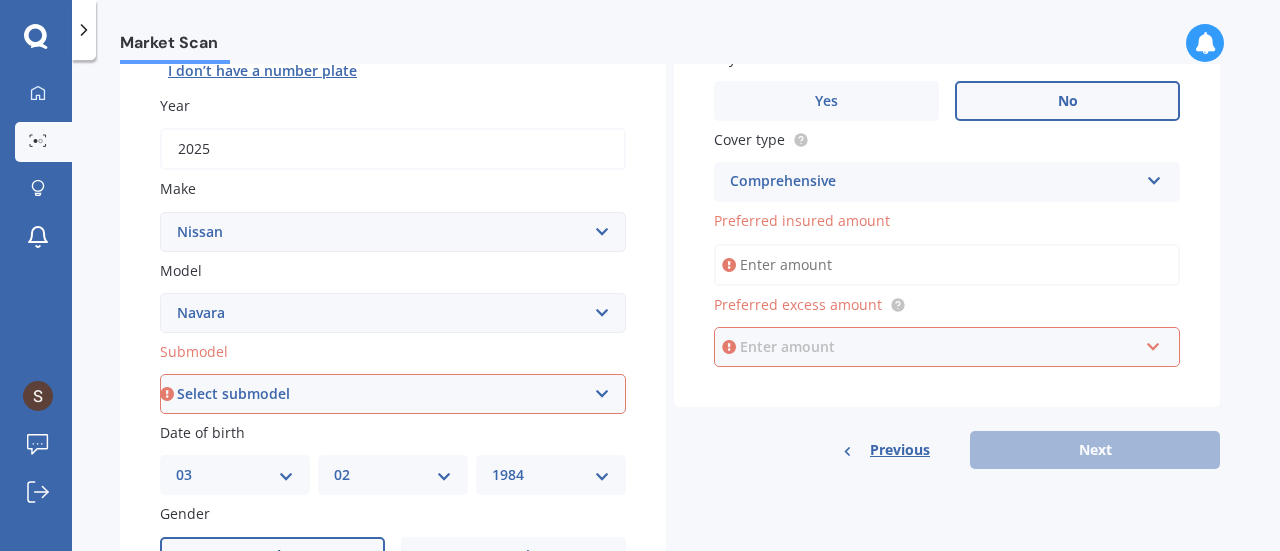 click at bounding box center [940, 347] 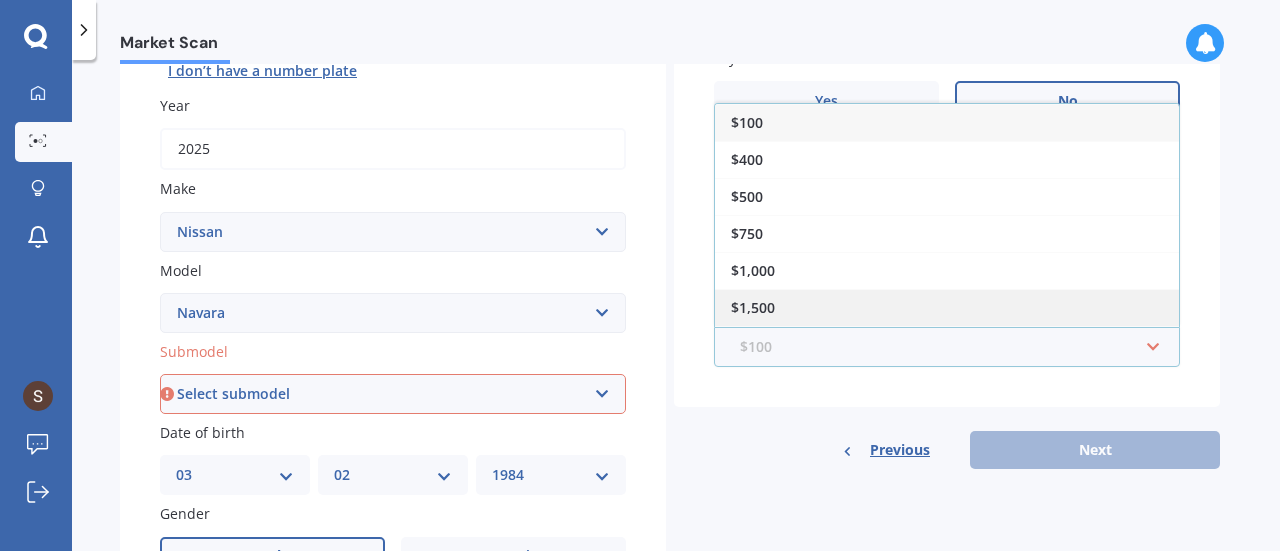 scroll, scrollTop: 32, scrollLeft: 0, axis: vertical 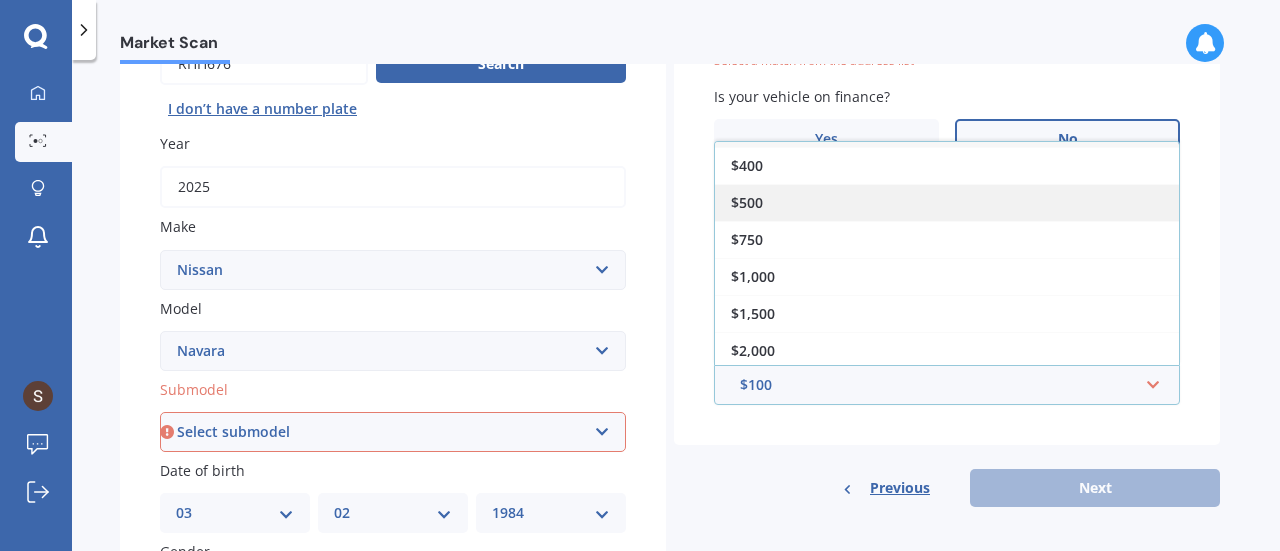 click on "$500" at bounding box center [947, 202] 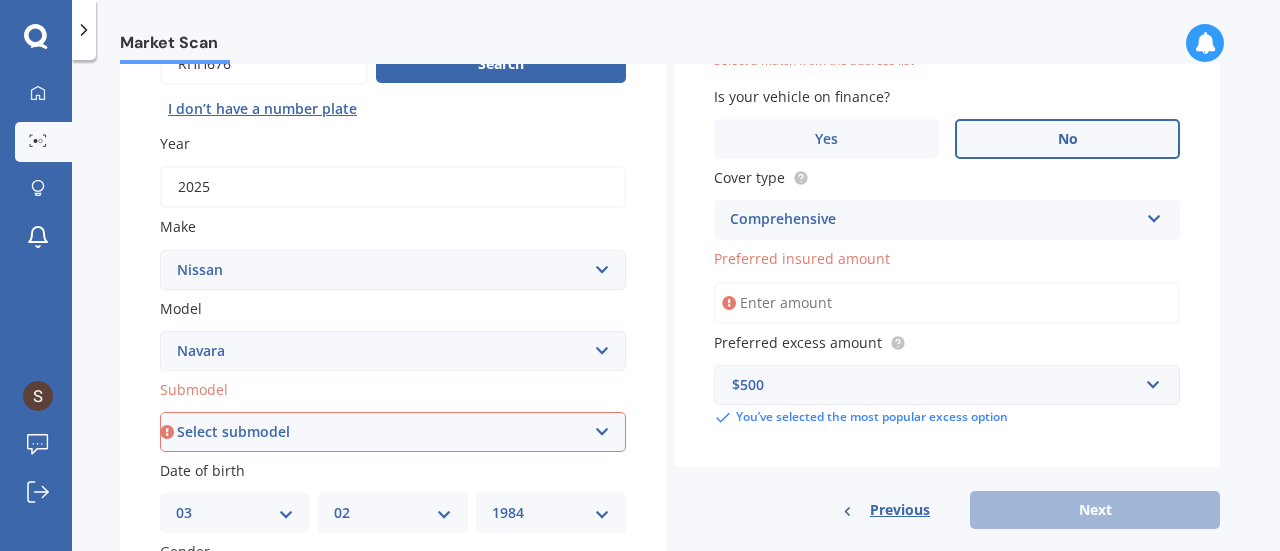 click on "Preferred insured amount" at bounding box center (947, 303) 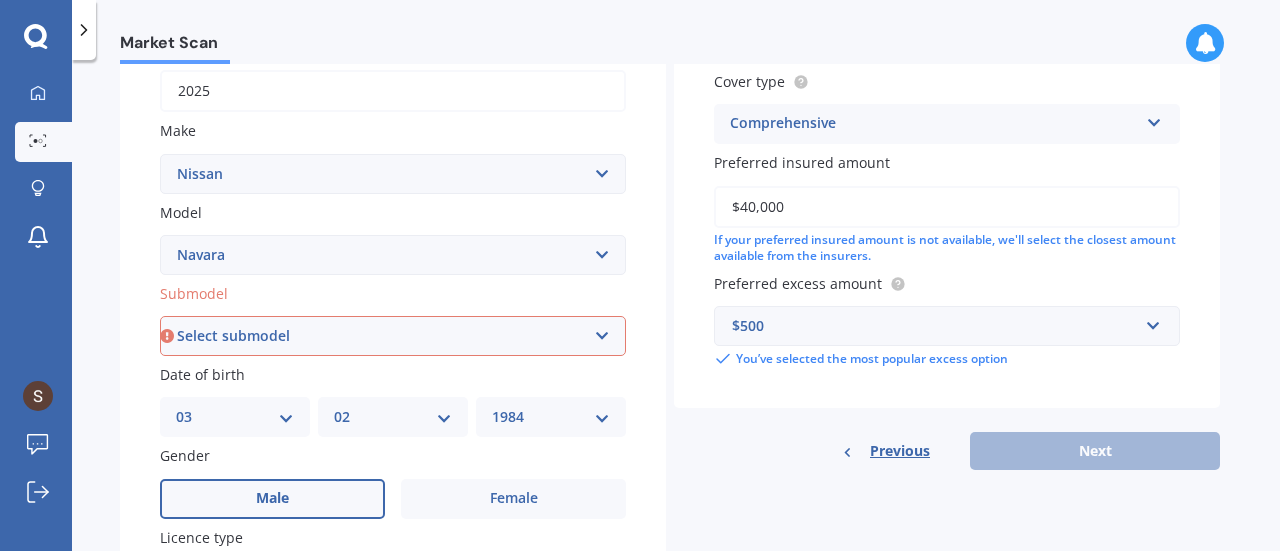 scroll, scrollTop: 313, scrollLeft: 0, axis: vertical 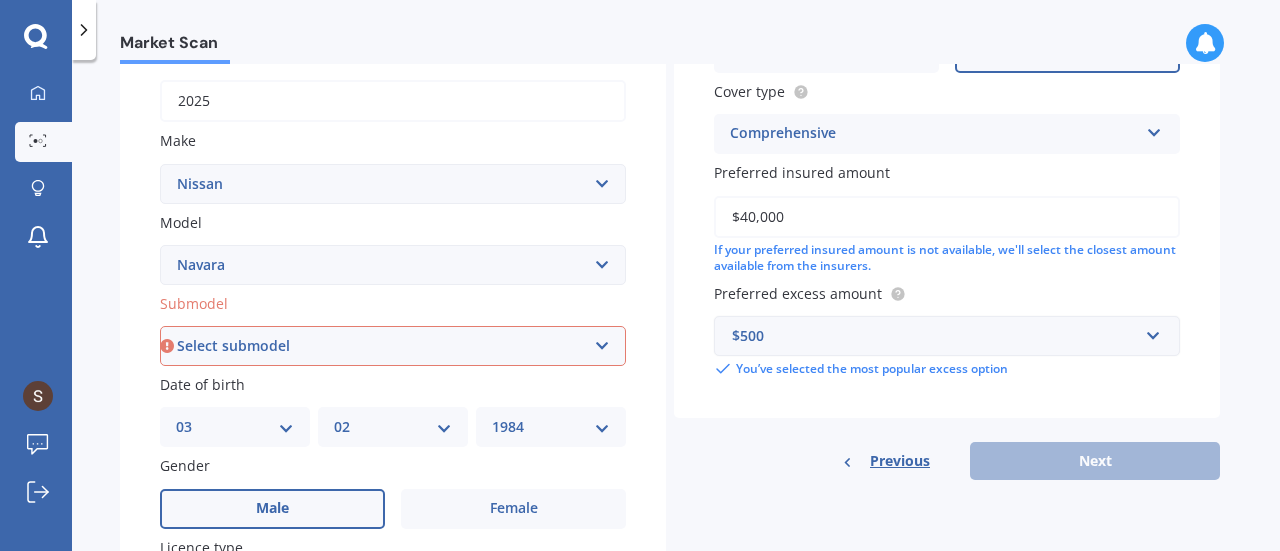 type on "$40,000" 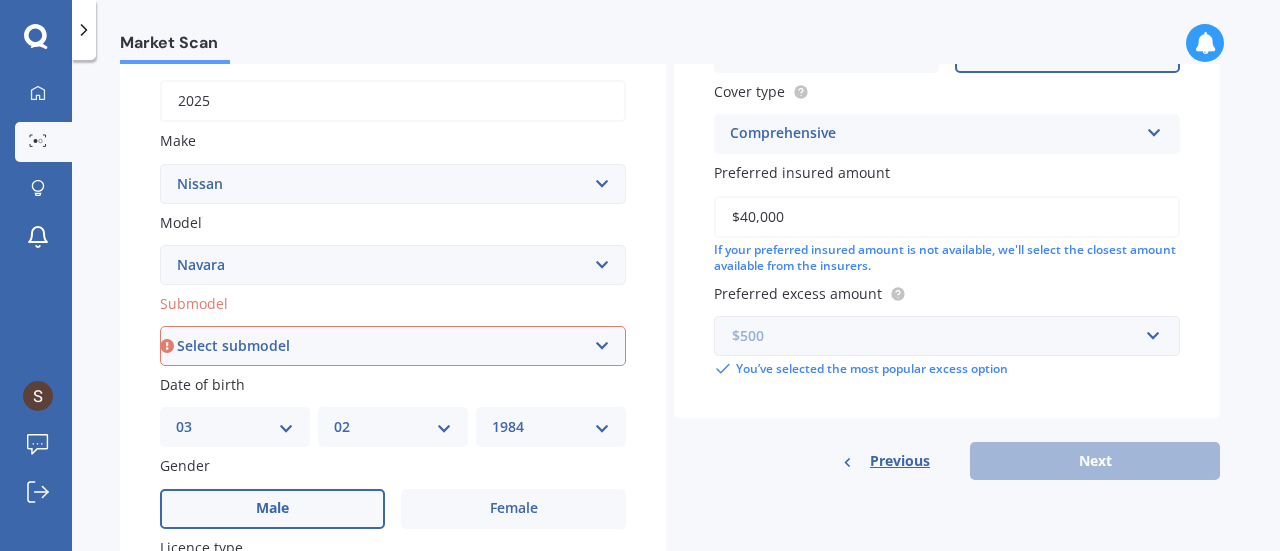 click at bounding box center (940, 336) 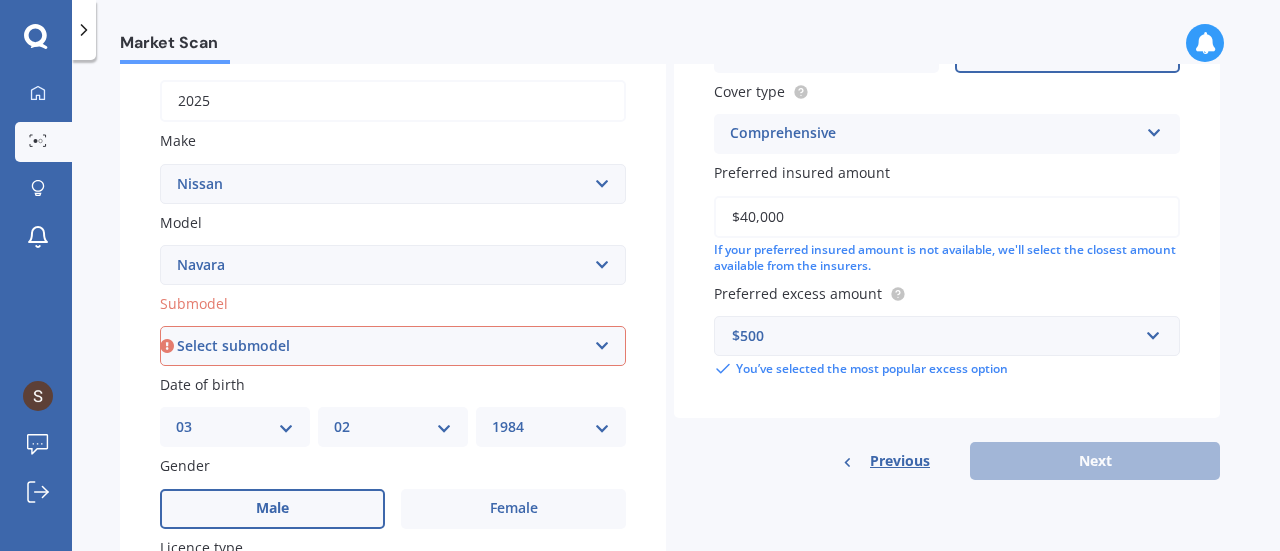 click on "Details Plate number Search I don’t have a number plate Year 2025 Make Select make AC ALFA ROMEO ASTON MARTIN AUDI AUSTIN BEDFORD Bentley BMW BYD CADILLAC CAN-AM CHERY CHEVROLET CHRYSLER Citroen CRUISEAIR CUPRA DAEWOO DAIHATSU DAIMLER DAMON DIAHATSU DODGE EXOCET FACTORY FIVE FERRARI FIAT Fiord FLEETWOOD FORD FOTON FRASER GEELY GENESIS GEORGIE BOY GMC GREAT WALL GWM HAVAL HILLMAN HINO HOLDEN HOLIDAY RAMBLER HONDA HUMMER HYUNDAI INFINITI ISUZU IVECO JAC JAECOO JAGUAR JEEP KGM KIA LADA LAMBORGHINI LANCIA LANDROVER LDV LEAPMOTOR LEXUS LINCOLN LOTUS LUNAR M.G M.G. MAHINDRA MASERATI MAZDA MCLAREN MERCEDES AMG Mercedes Benz MERCEDES-AMG MERCURY MINI Mitsubishi MORGAN MORRIS NEWMAR Nissan OMODA OPEL OXFORD PEUGEOT Plymouth Polestar PONTIAC PORSCHE PROTON RAM Range Rover Rayne RENAULT ROLLS ROYCE ROVER SAAB SATURN SEAT SHELBY SKODA SMART SSANGYONG SUBARU SUZUKI TATA TESLA TIFFIN Toyota TRIUMPH TVR Vauxhall VOLKSWAGEN VOLVO WESTFIELD WINNEBAGO ZX Model Select model 1200 180SX 200SX 300ZX 350Z 370Z Ad Altima ARIYA GTR" at bounding box center [670, 330] 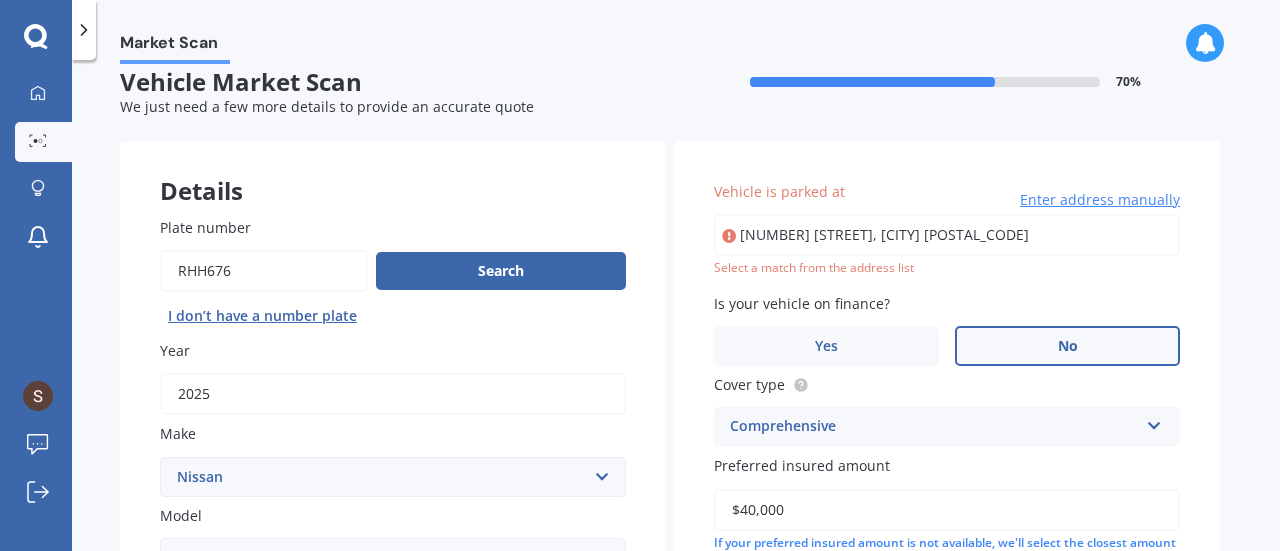 scroll, scrollTop: 19, scrollLeft: 0, axis: vertical 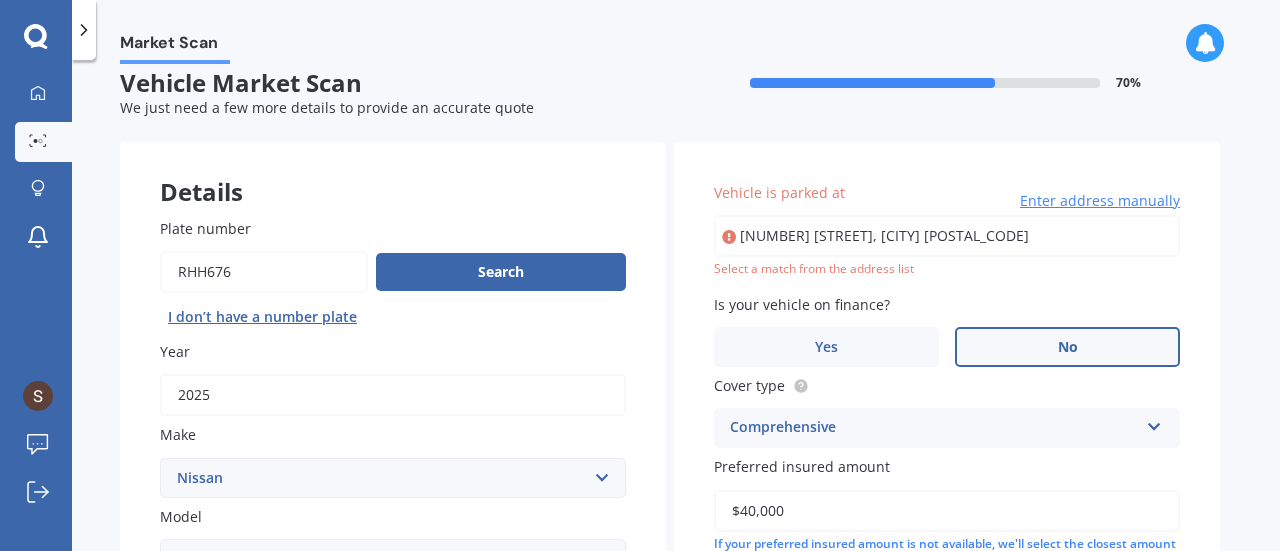 click on "[NUMBER] [STREET], [CITY] [POSTAL_CODE]" at bounding box center (947, 236) 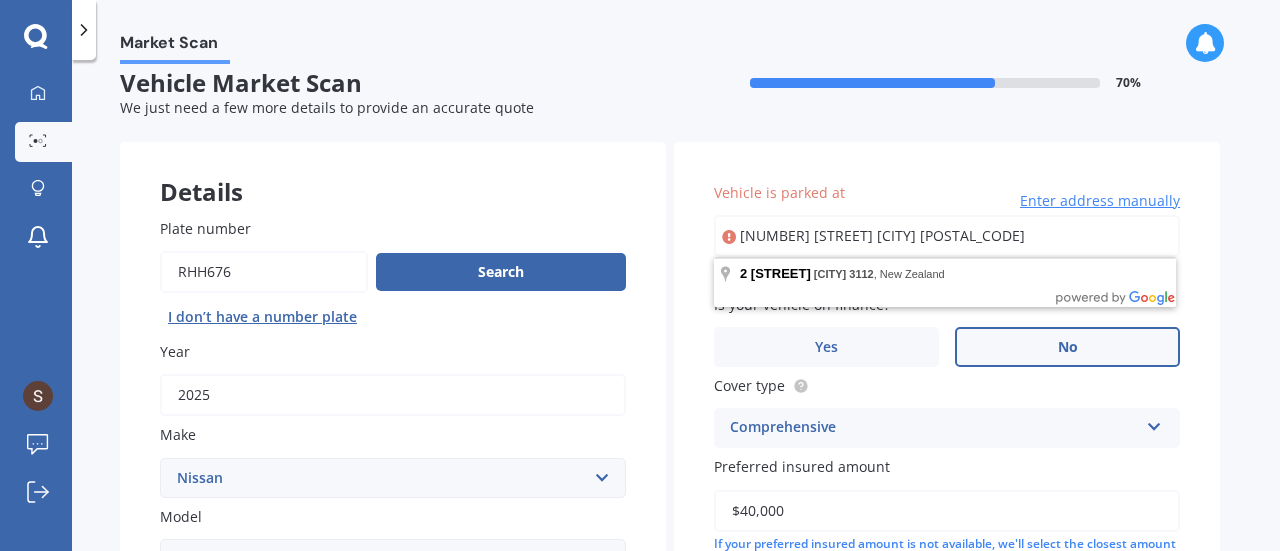 click on "[NUMBER] [STREET] [CITY] [POSTAL_CODE]" at bounding box center [947, 236] 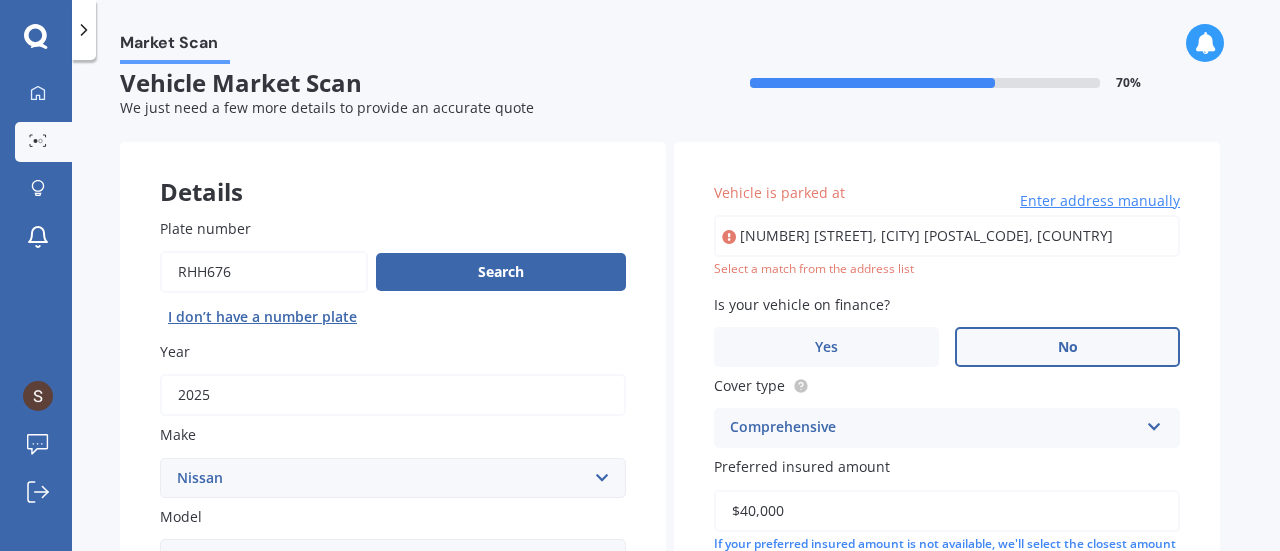 type on "[NUMBER] [STREET], [CITY] [POSTAL_CODE]" 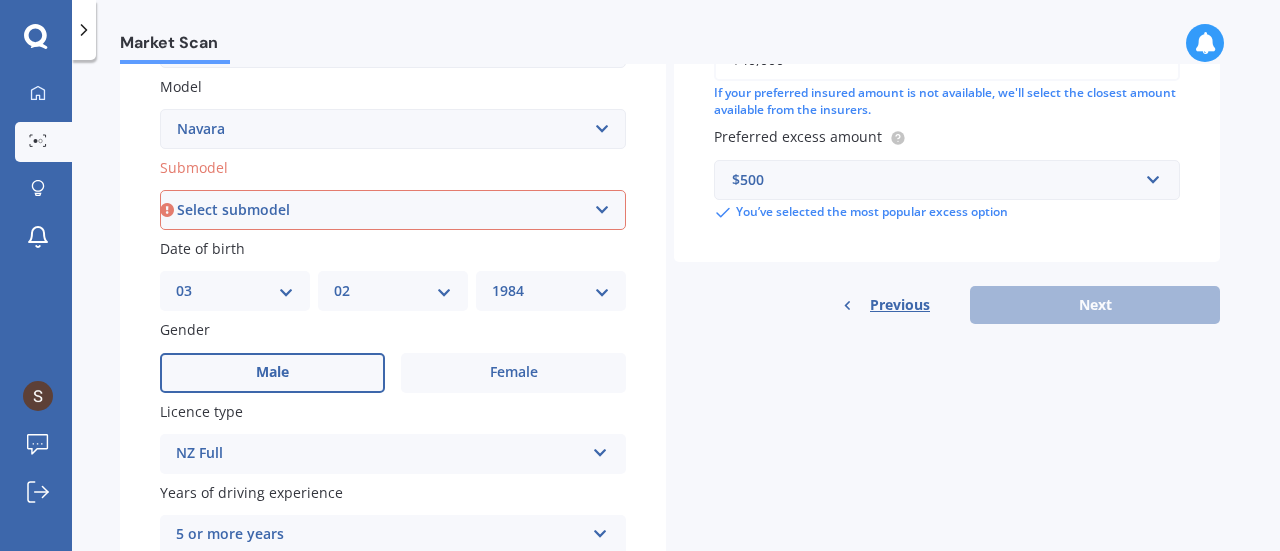 scroll, scrollTop: 462, scrollLeft: 0, axis: vertical 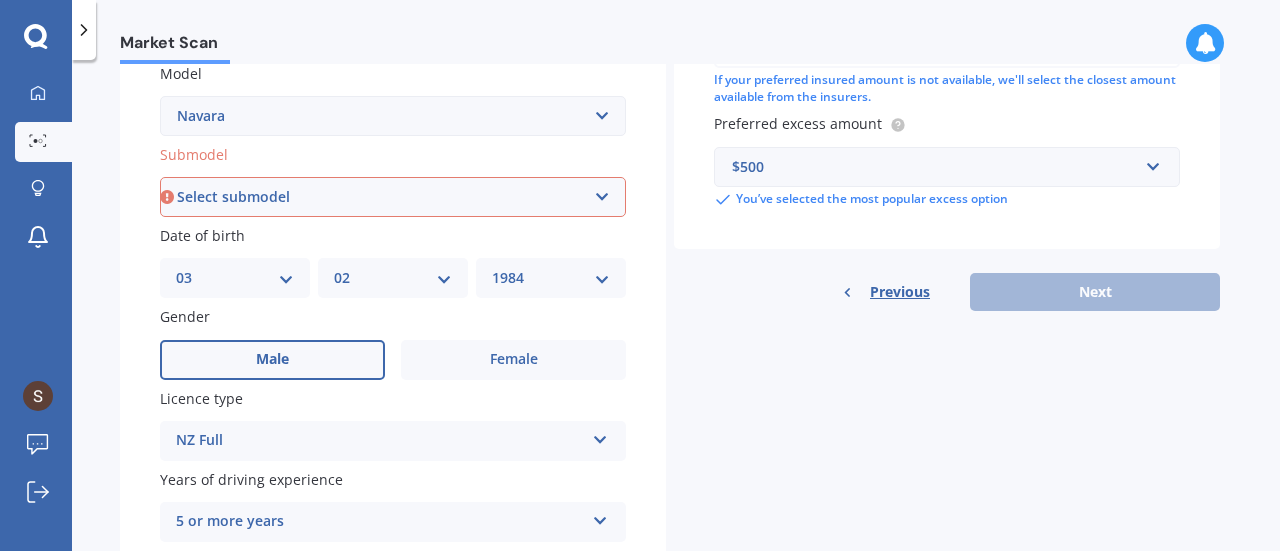 click on "Previous Next" at bounding box center [947, 292] 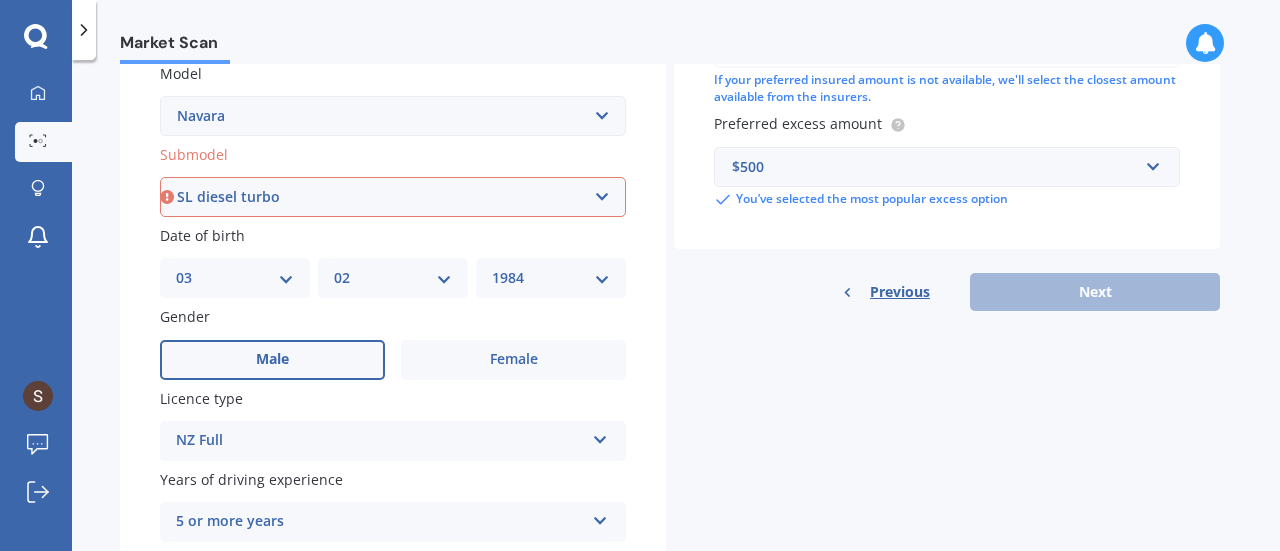 click on "Select submodel (All other models) 2.5 4WD Diesel Turbo 2.5 4WD MT Diesel Turbo 3.0 4WD S/C C/S DIES Diesel Diesel Turbo King Cab Diesel Turbo PRO-4X Double Cab RX Diesel 2WD RX Diesel Turbo SL diesel turbo ST ST Diesel Turbo ST-X Diesel Turbo ST-X diesel turbo 4WD ST-X Petrol ST-X Petrol Turbo Ti" at bounding box center [393, 197] 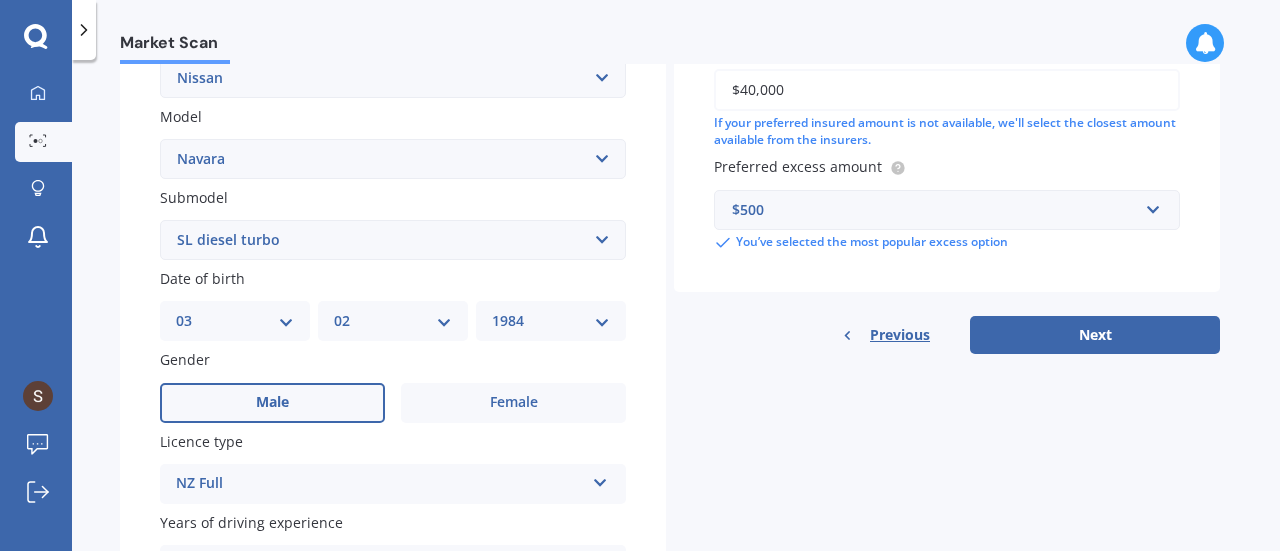 scroll, scrollTop: 420, scrollLeft: 0, axis: vertical 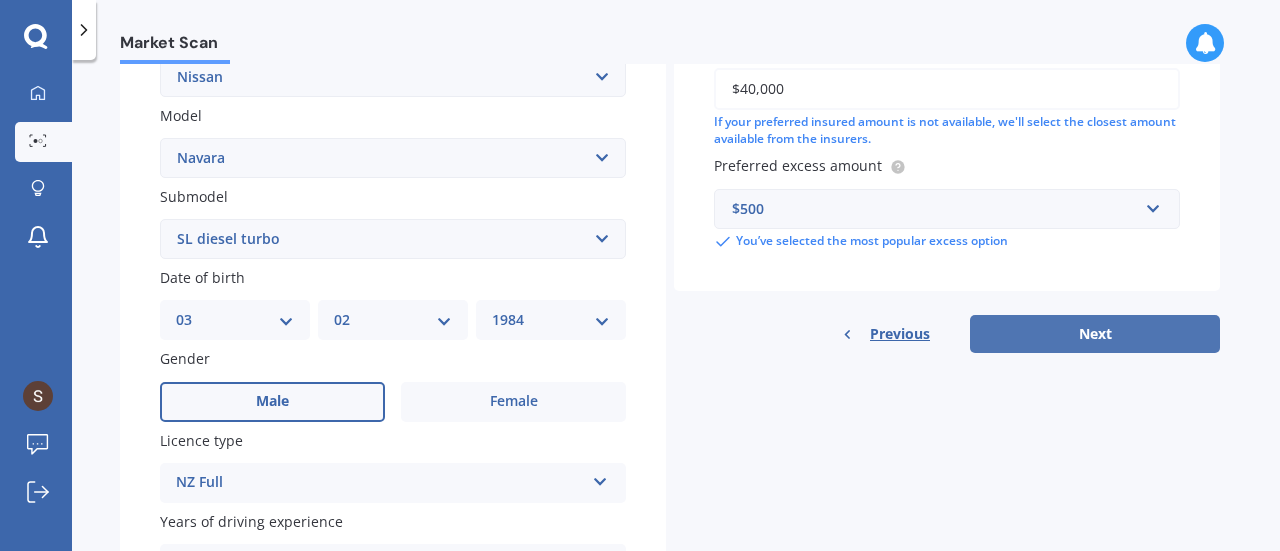 click on "Next" at bounding box center (1095, 334) 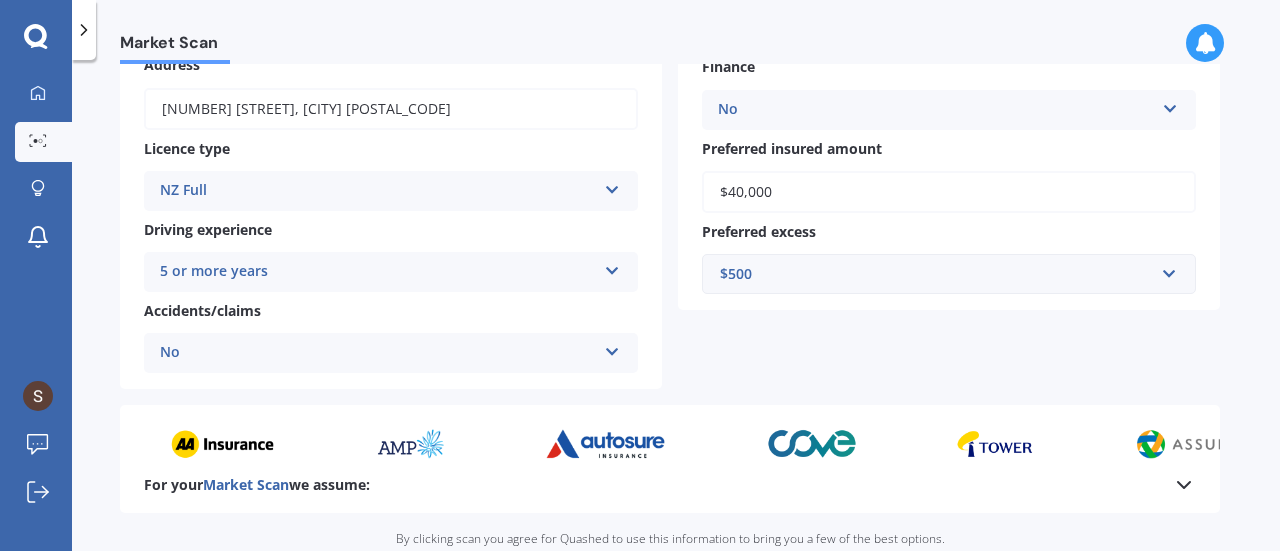 scroll, scrollTop: 480, scrollLeft: 0, axis: vertical 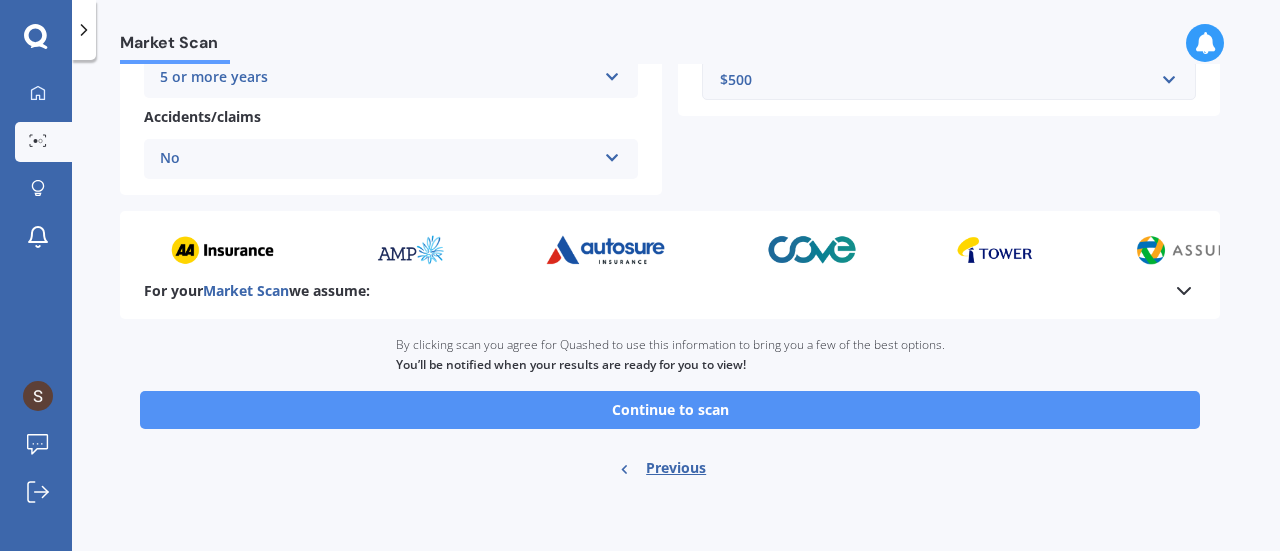 click on "Continue to scan" at bounding box center (670, 410) 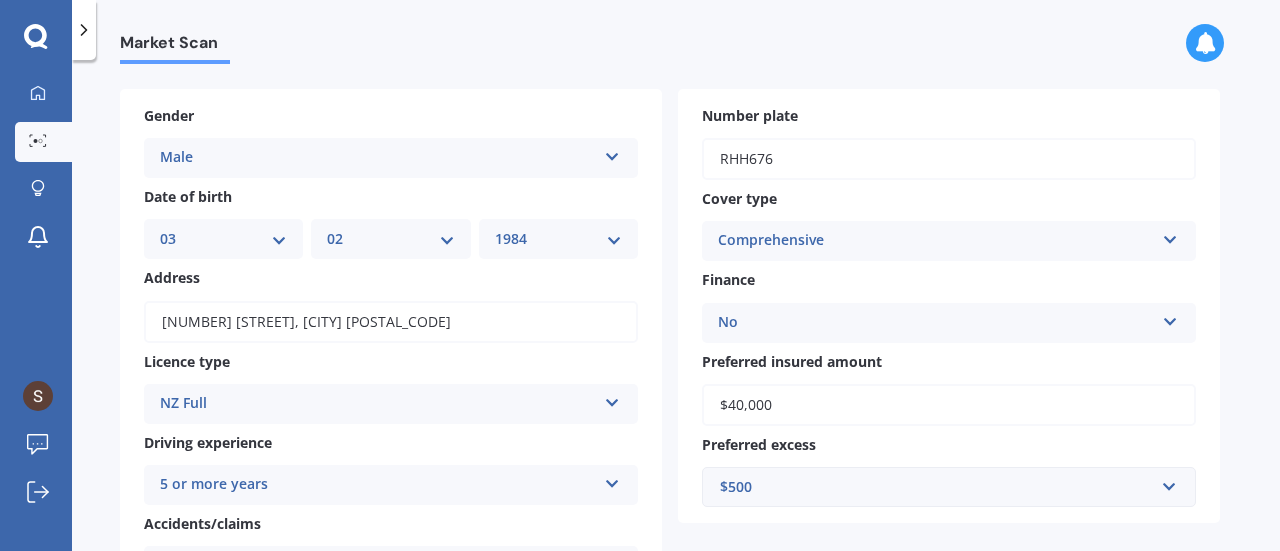scroll, scrollTop: 0, scrollLeft: 0, axis: both 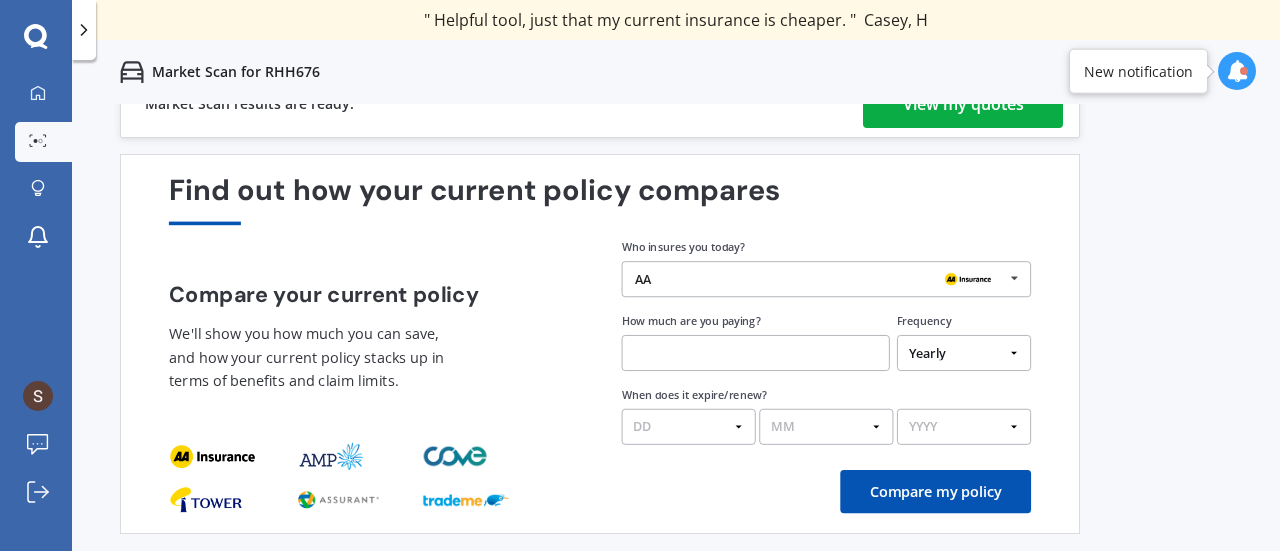 click on "Previous 60,000+ Kiwis have signed up to shop and save on insurance with us " Helpful tool, just that my current insurance is cheaper. " [FIRST], [INITIAL] " I have already recommended Quashed to many family and friends. This is fantastic. Thank you. " [FIRST], [INITIAL] " A very useful tool and is easy to use. Highly recommended! " [FIRST], [INITIAL] " Useful tool to check whether our current prices are competitive - which they are. " [FIRST], [INITIAL] " My current car insurance was half of the cheapest quoted here, so I'll stick with them. " [FIRST], [INITIAL] " Gave exactly the same results. " [FIRST], [INITIAL] " It's pretty accurate. Good service. " [FIRST], [INITIAL] " That was very helpful as it provided all the details required to make the necessary decision. " [FIRST], [INITIAL] " I've already recommended to a number of people. " [FIRST], [INITIAL] " Good to know my existing cover is so good! " [FIRST], [INITIAL] " Excellent site! I saved $300 off my existing policy. " [FIRST], [INITIAL] " Great stuff team! first time using it, and it was very clear and concise. " [FIRST], [INITIAL] Next View my quotes AA AA 1" at bounding box center [676, 379] 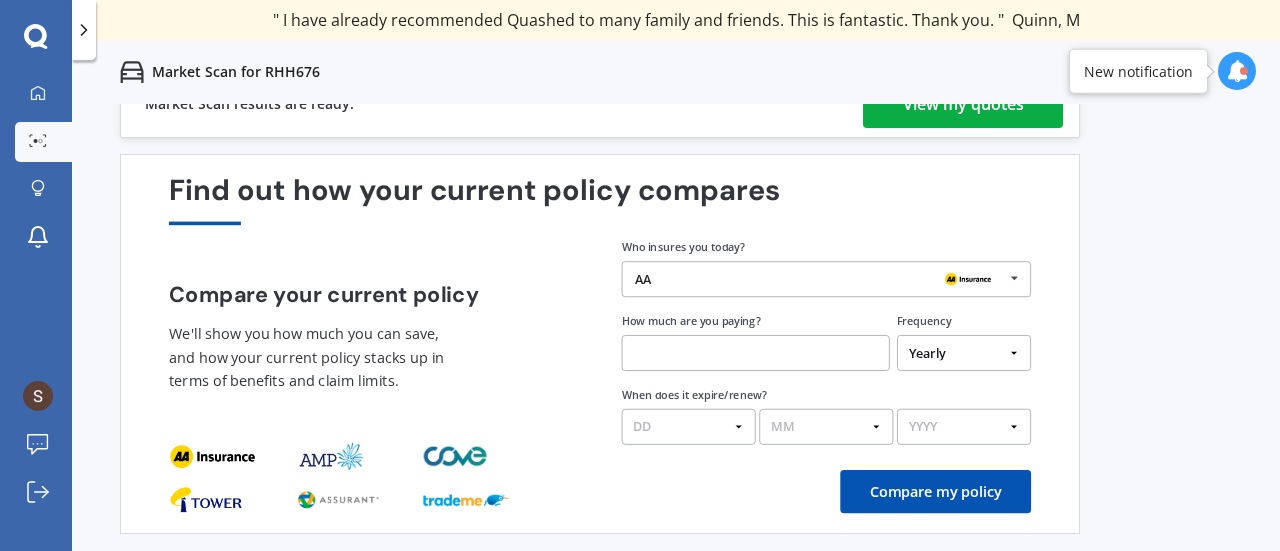 scroll, scrollTop: 0, scrollLeft: 0, axis: both 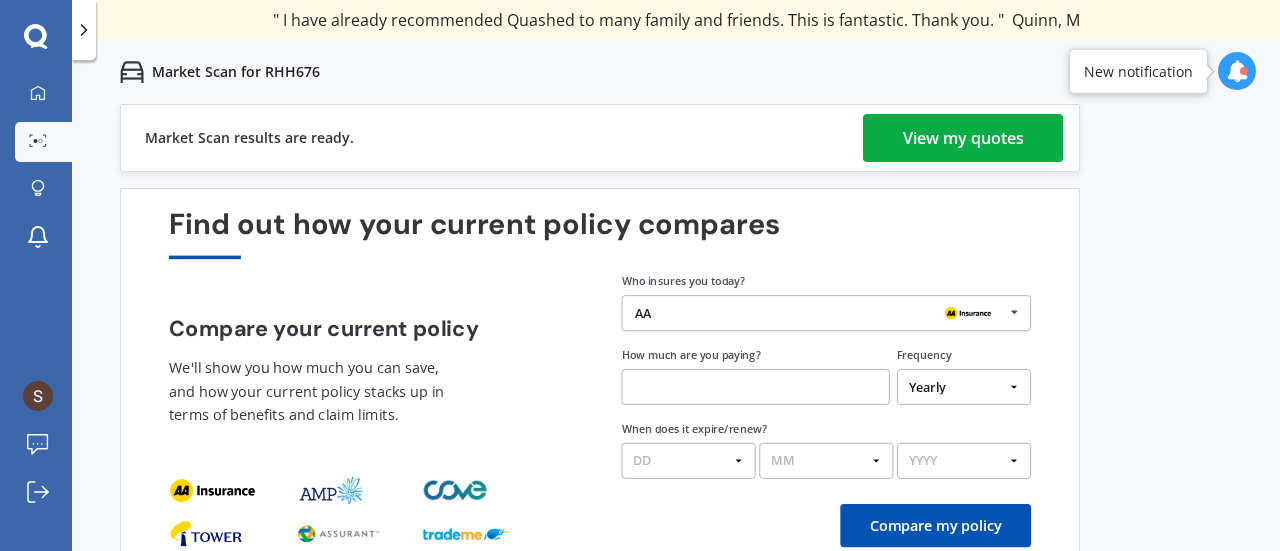 click on "View my quotes" at bounding box center (963, 138) 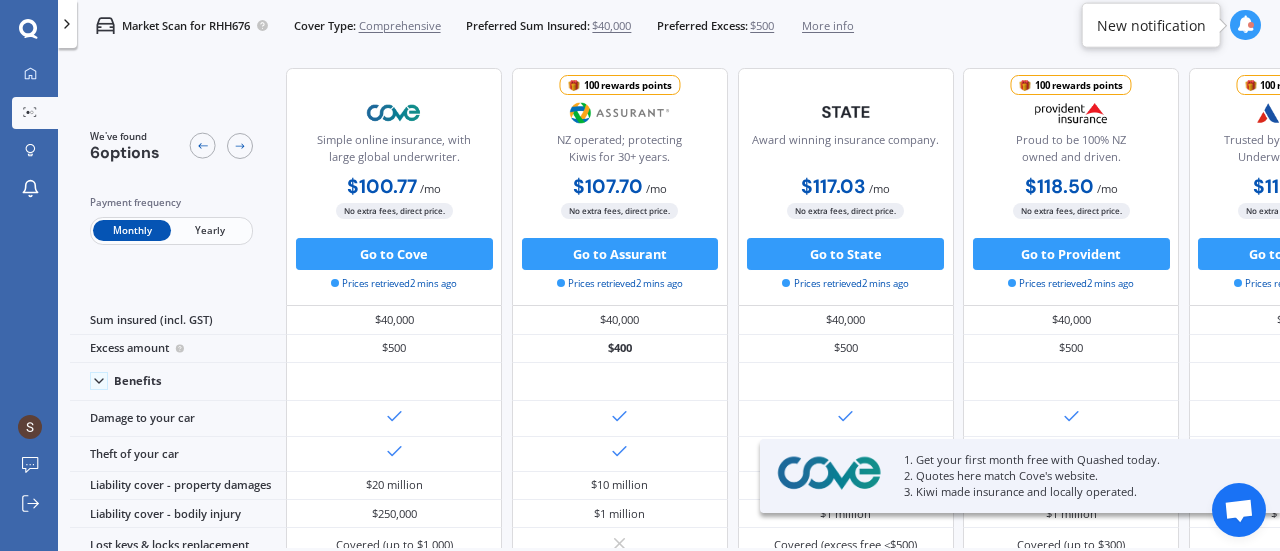click on "Yearly" at bounding box center [210, 230] 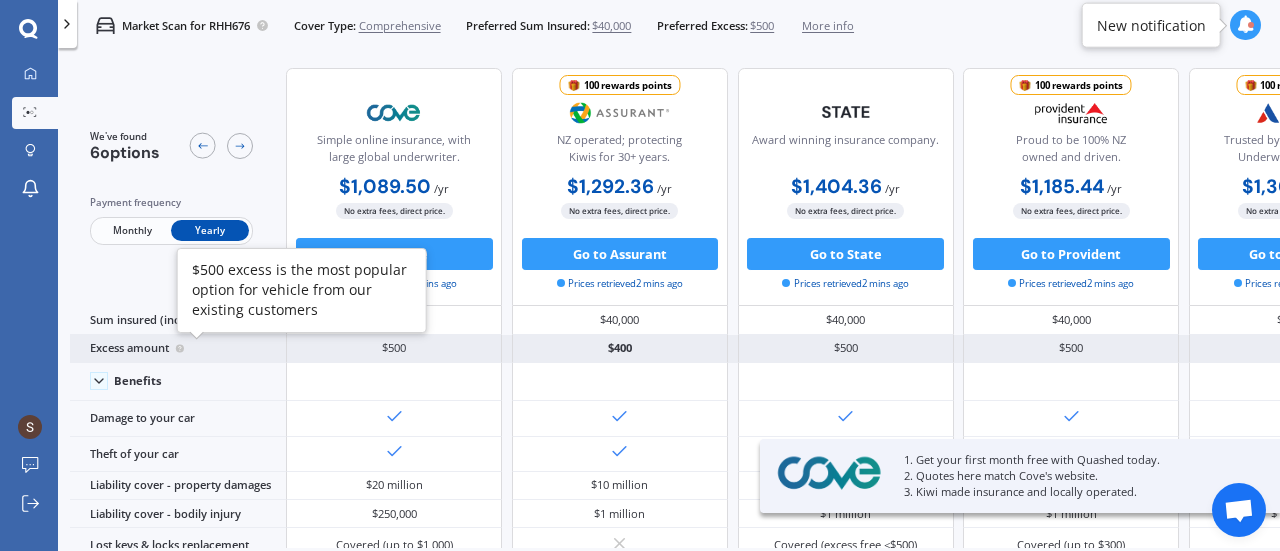 click 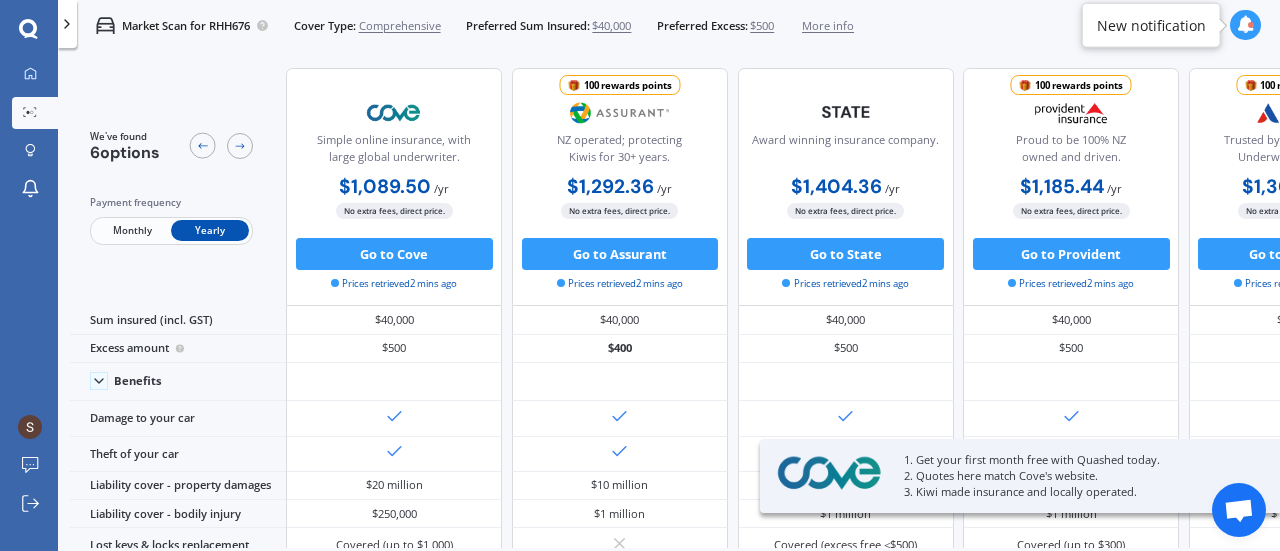 click on "$500" at bounding box center (762, 26) 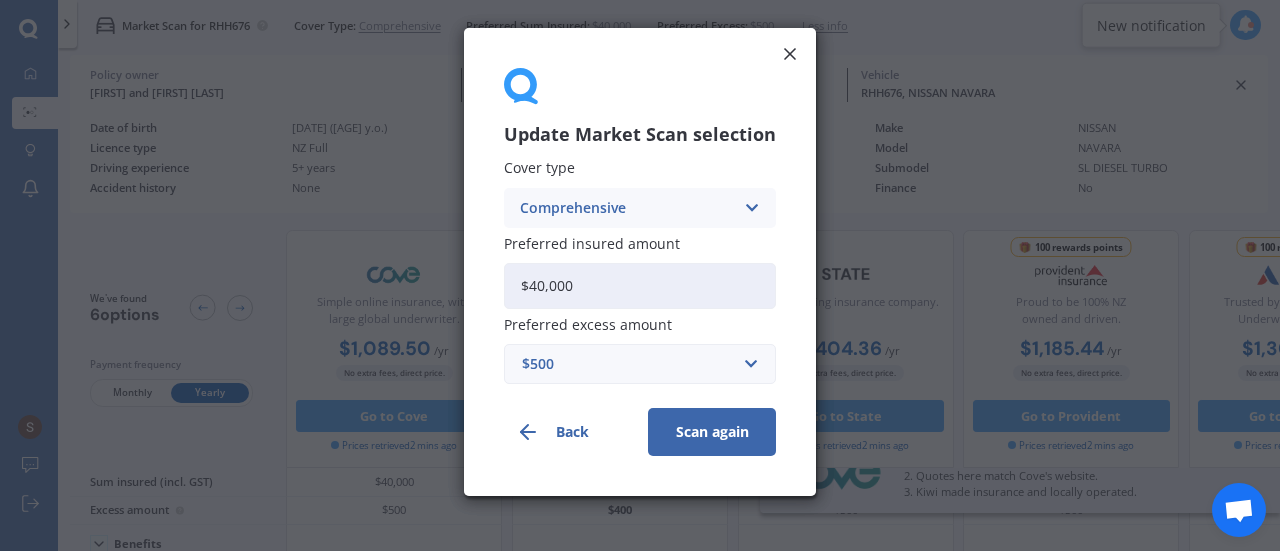 click on "$500" at bounding box center [628, 364] 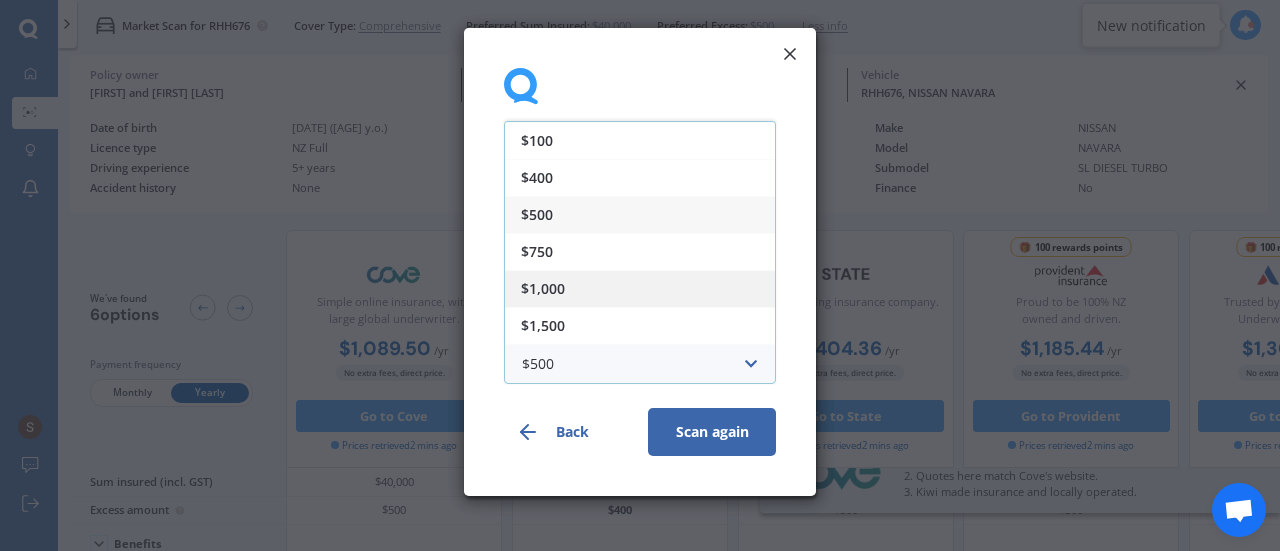 click on "$1,000" at bounding box center [640, 288] 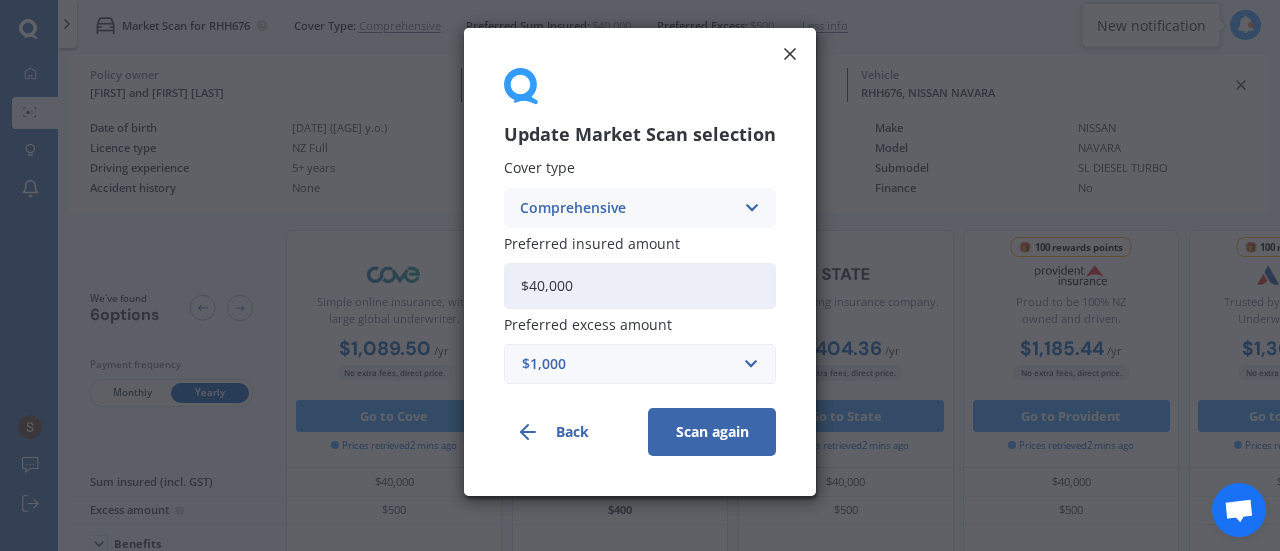 click on "Scan again" at bounding box center (712, 432) 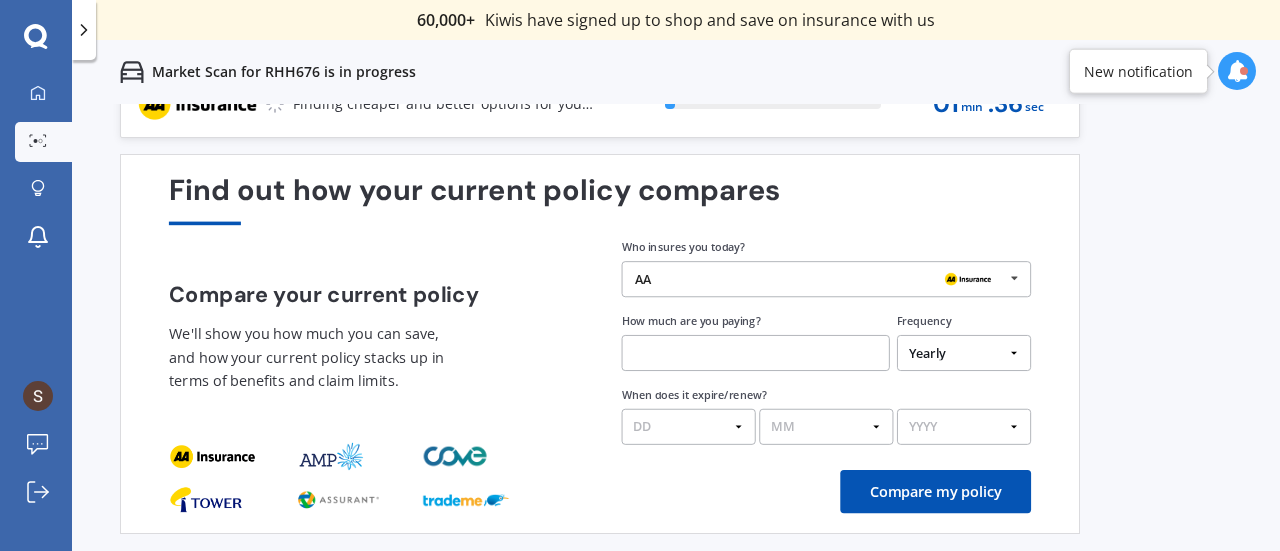 scroll, scrollTop: 0, scrollLeft: 0, axis: both 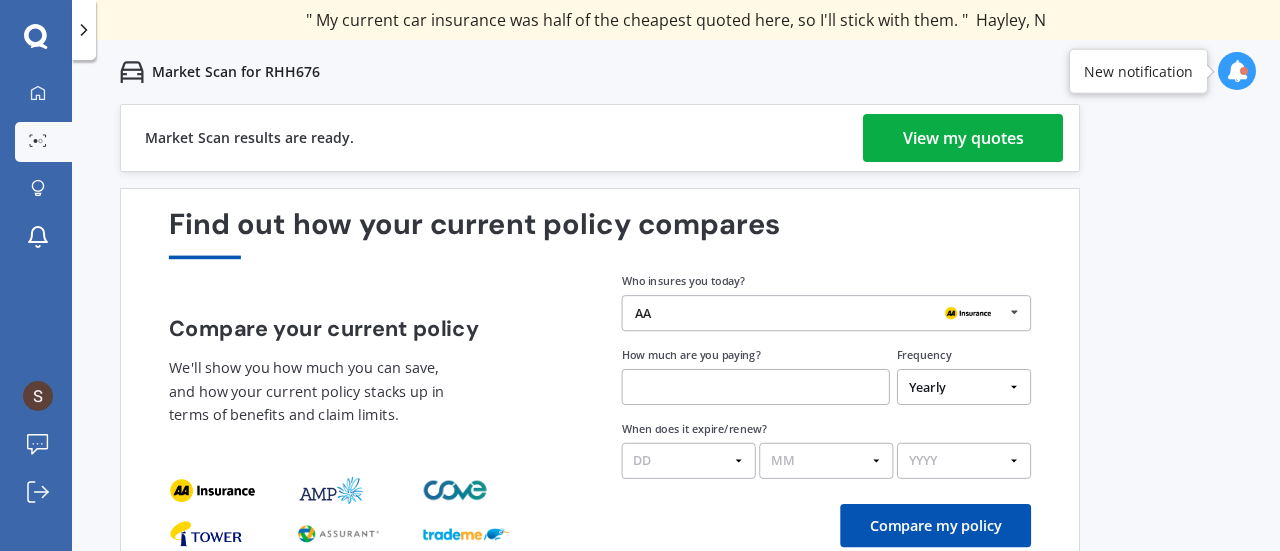 click on "View my quotes" at bounding box center [963, 138] 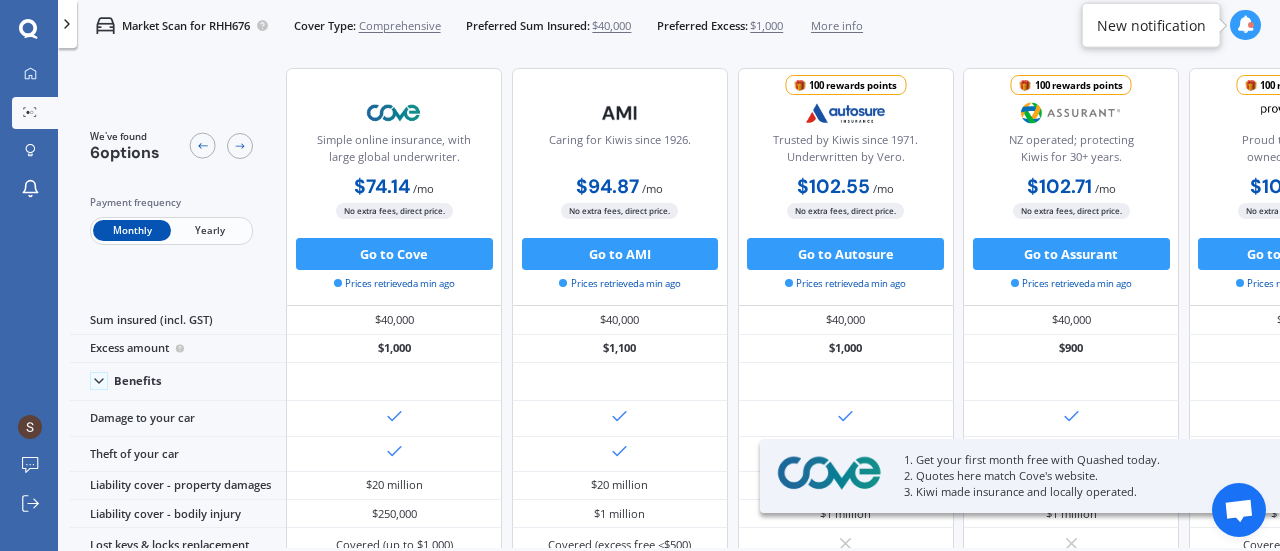 click on "Yearly" at bounding box center [210, 230] 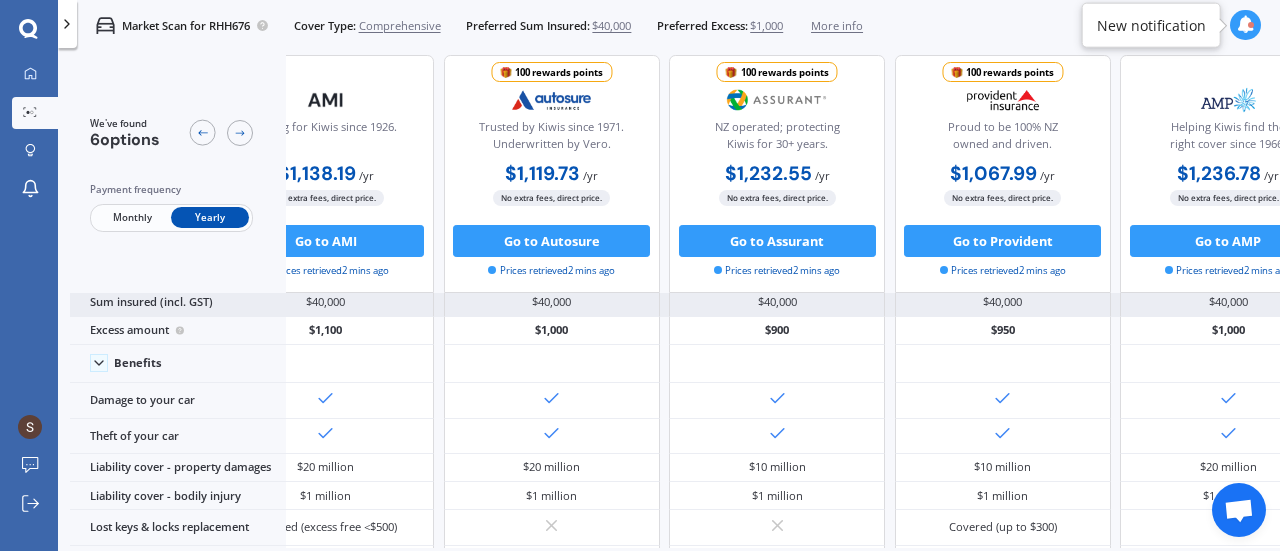 scroll, scrollTop: 22, scrollLeft: 448, axis: both 